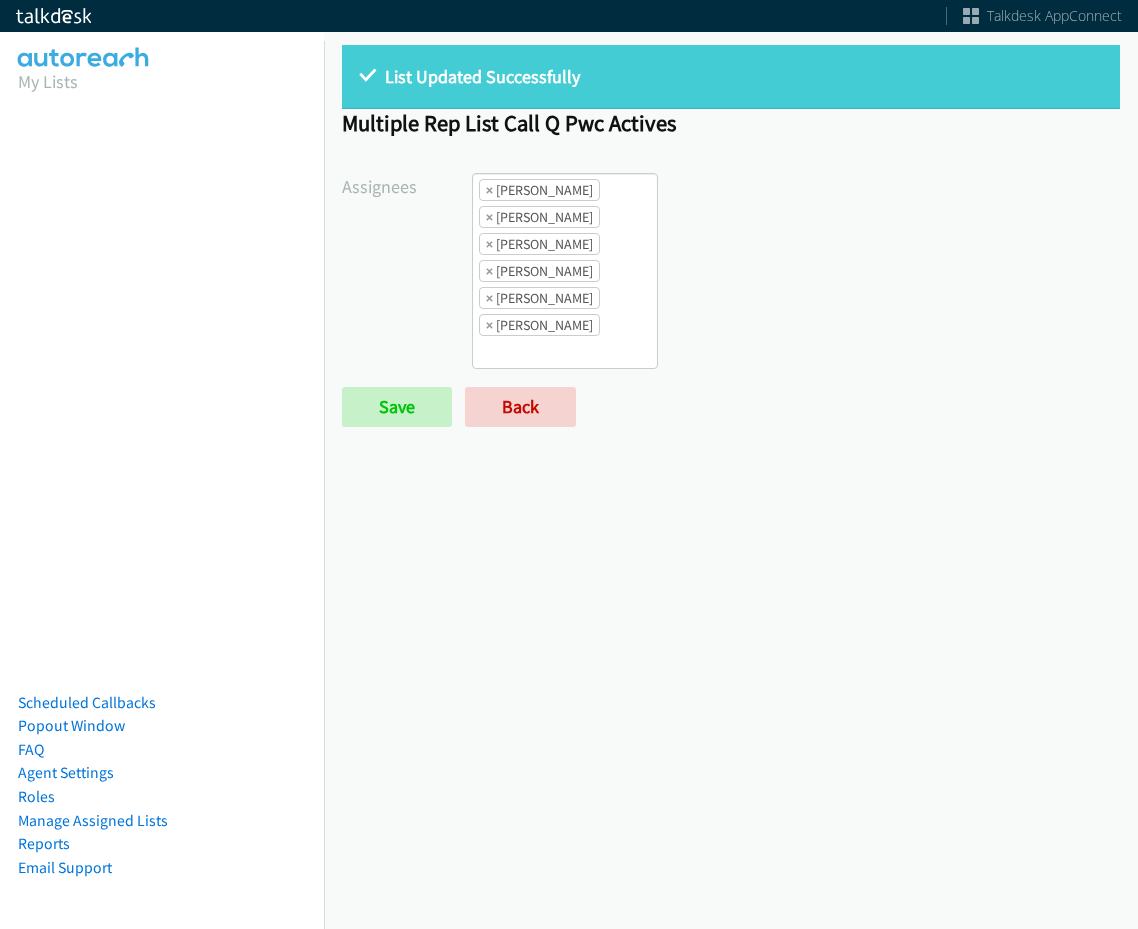 scroll, scrollTop: 0, scrollLeft: 0, axis: both 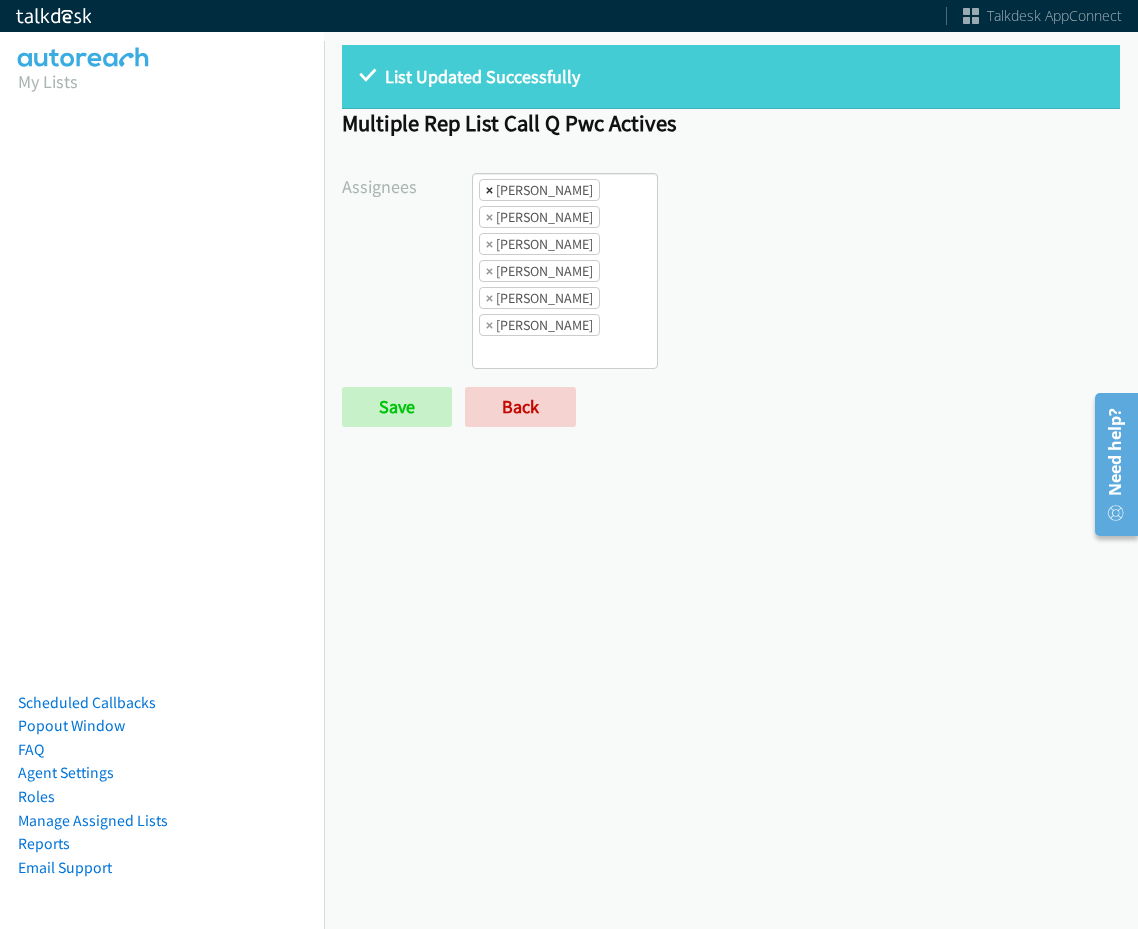 click on "×" at bounding box center (489, 190) 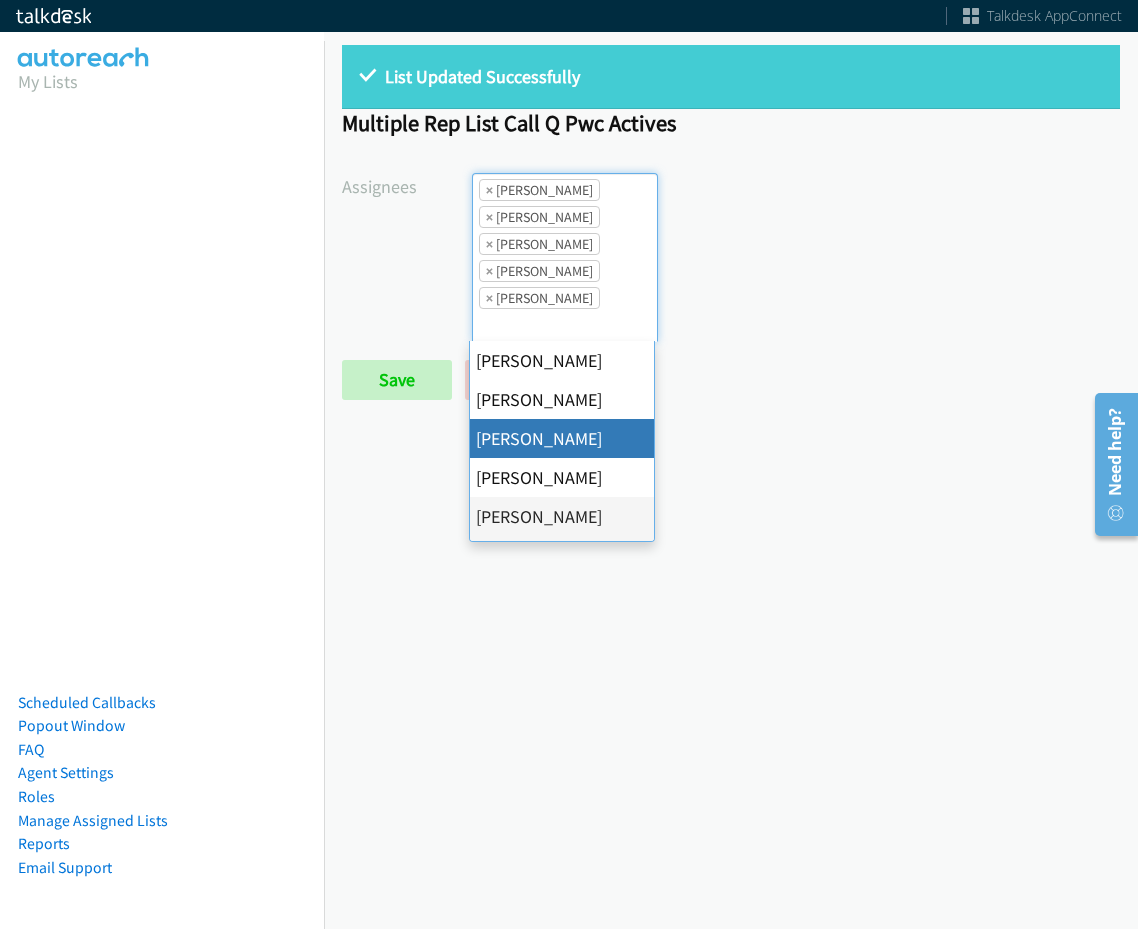 scroll, scrollTop: 24, scrollLeft: 0, axis: vertical 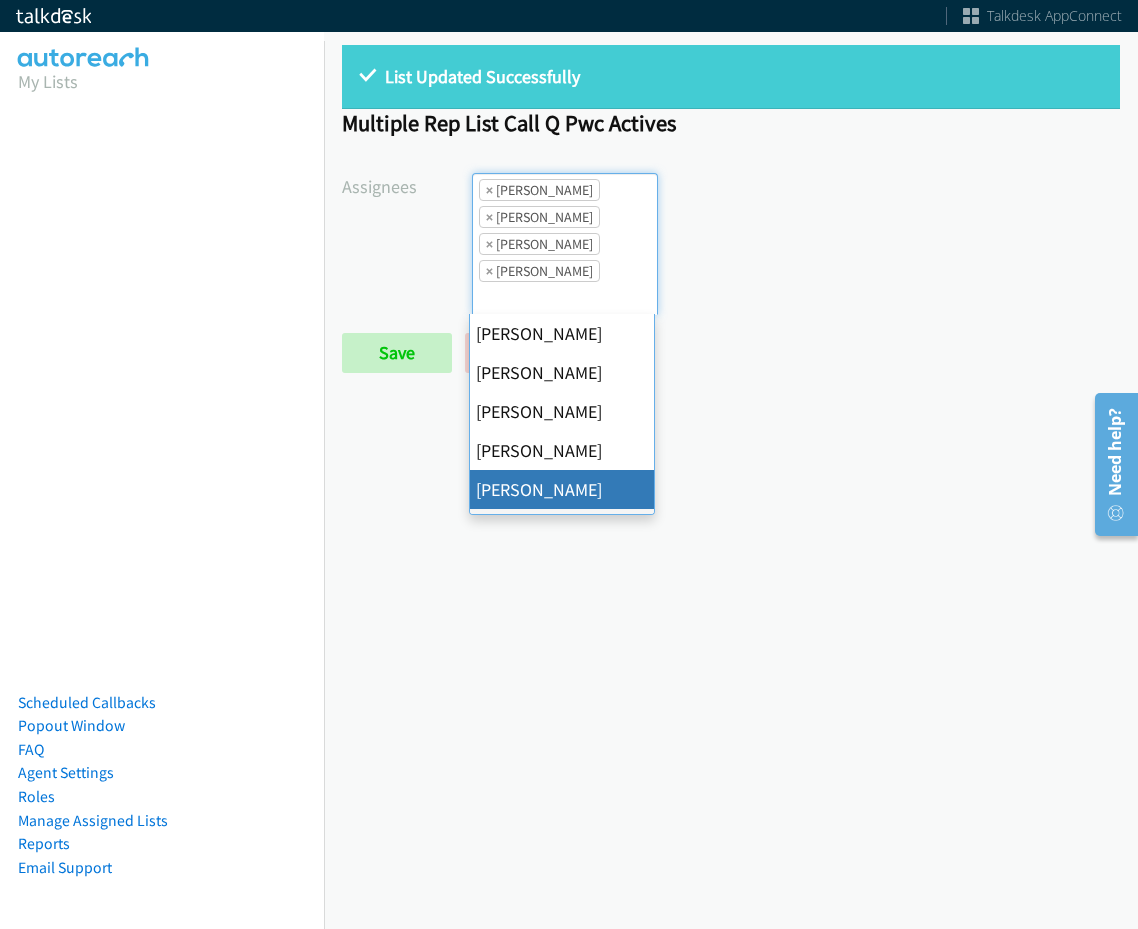 click on "×" at bounding box center (489, 190) 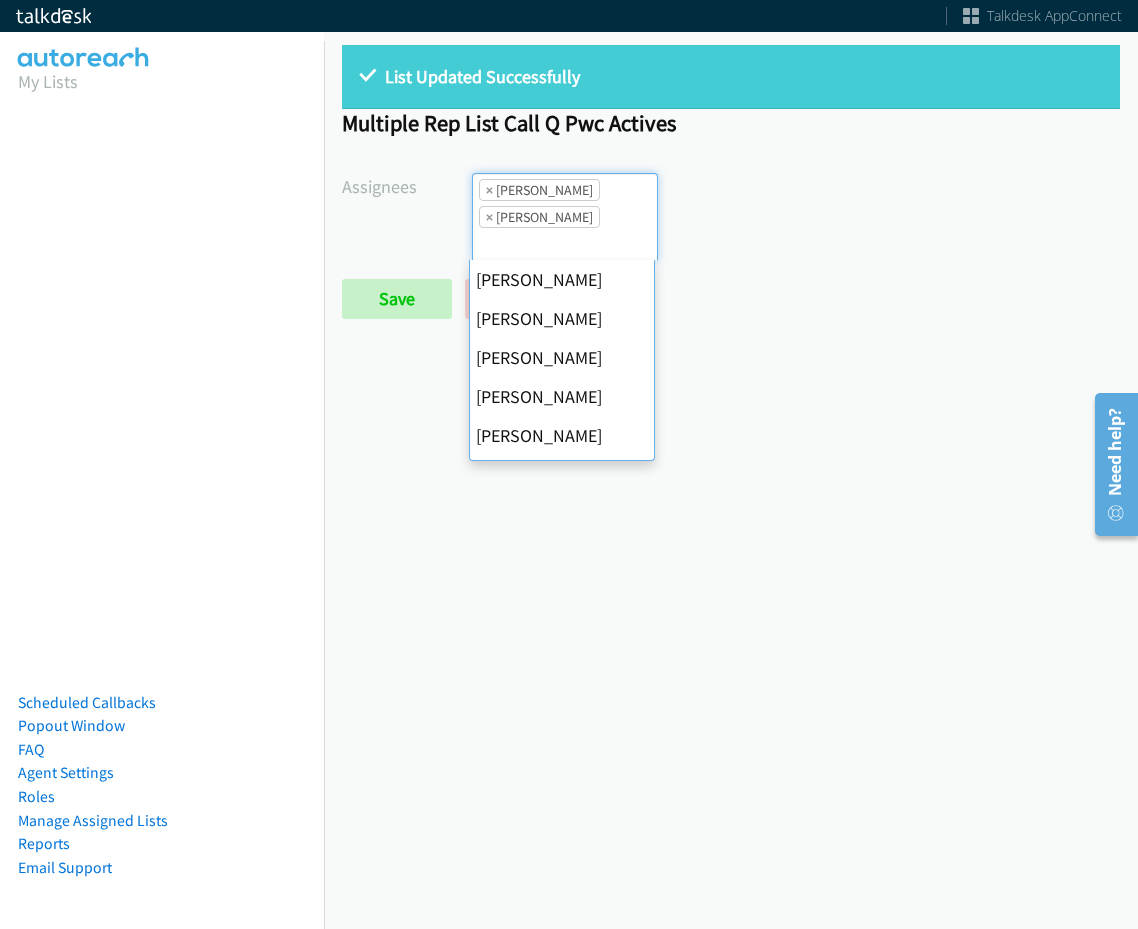 click on "×" at bounding box center (489, 190) 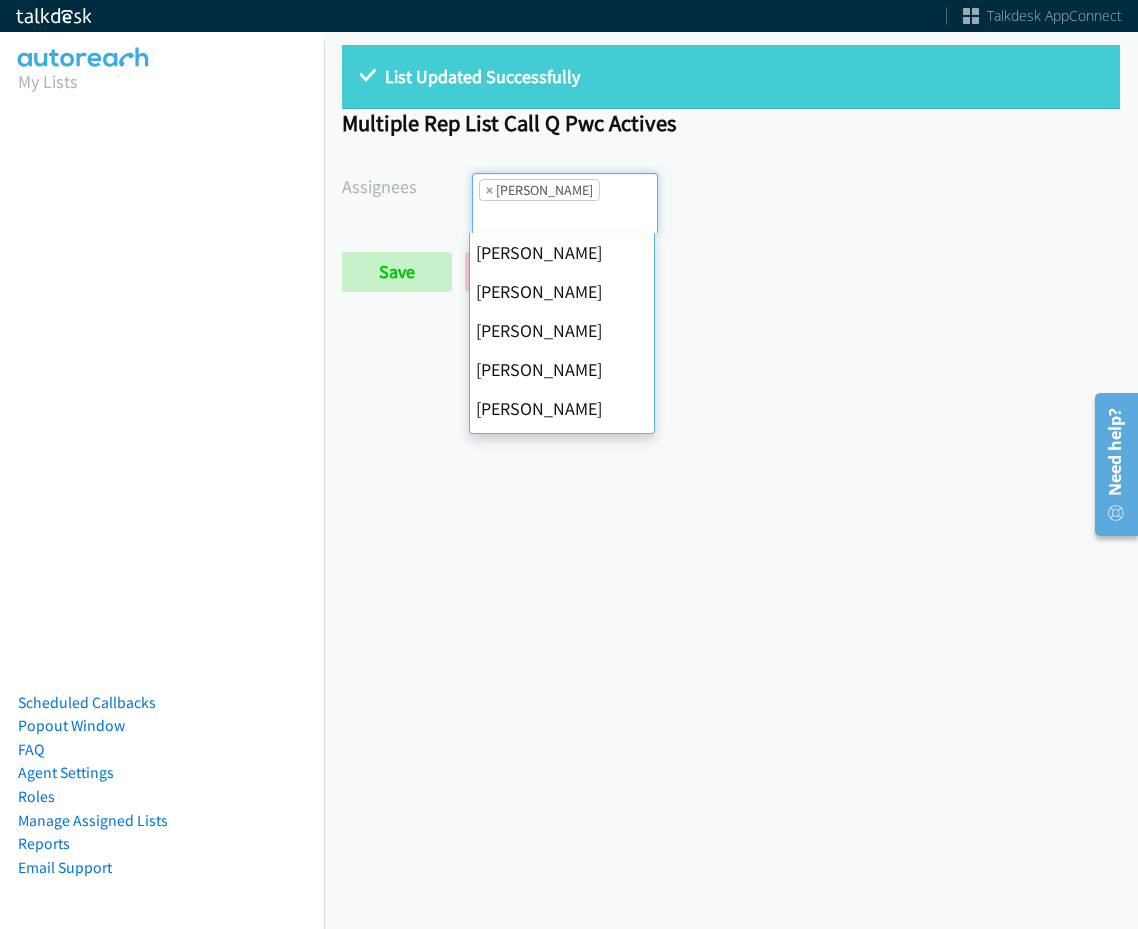 click on "×" at bounding box center [489, 190] 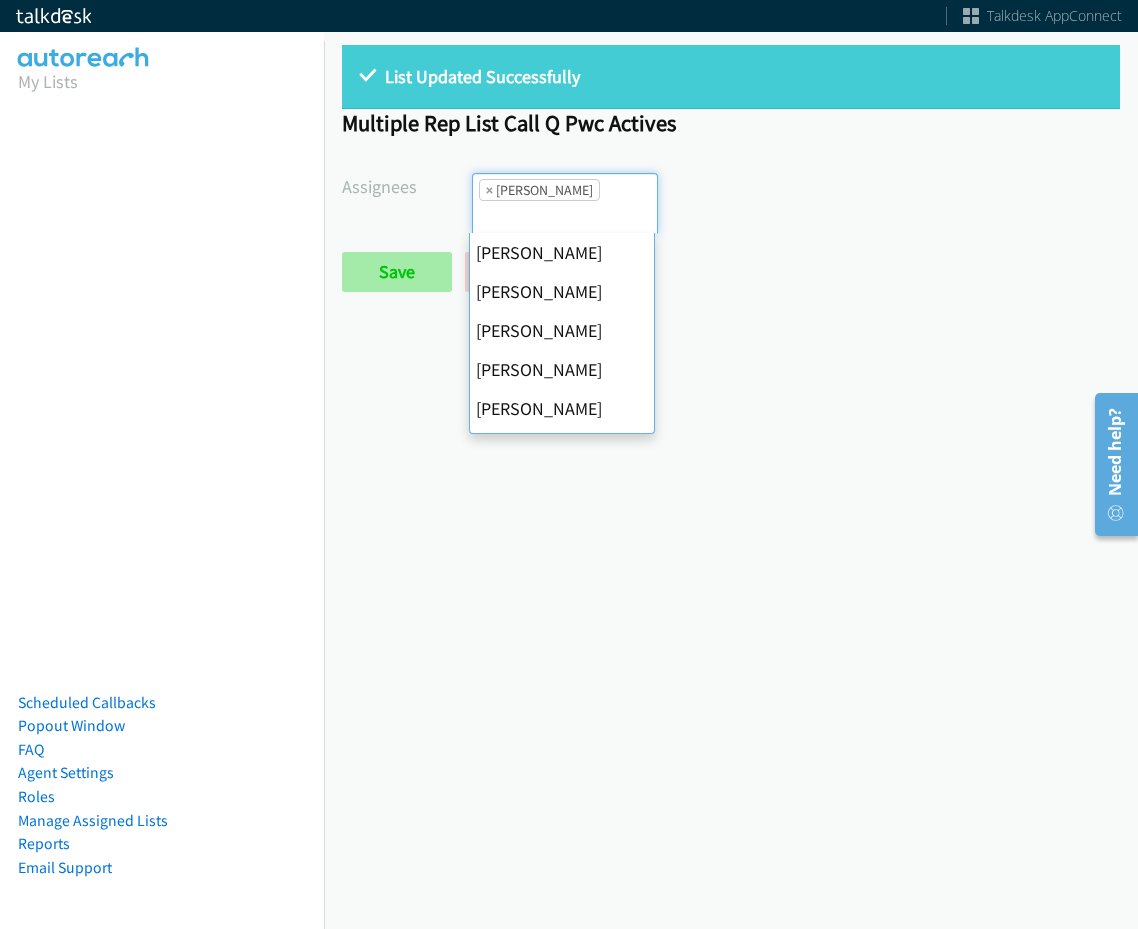 scroll, scrollTop: 0, scrollLeft: 0, axis: both 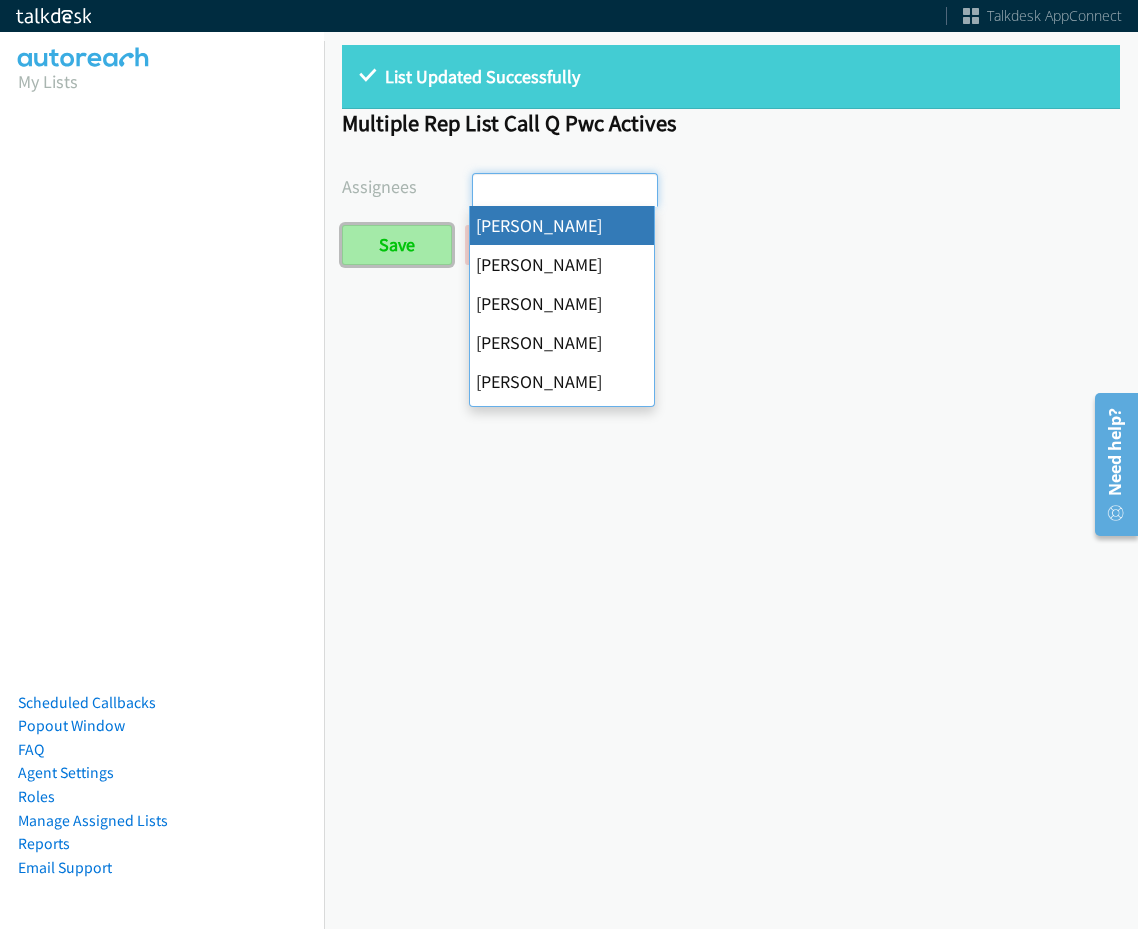 click on "Save" at bounding box center [397, 245] 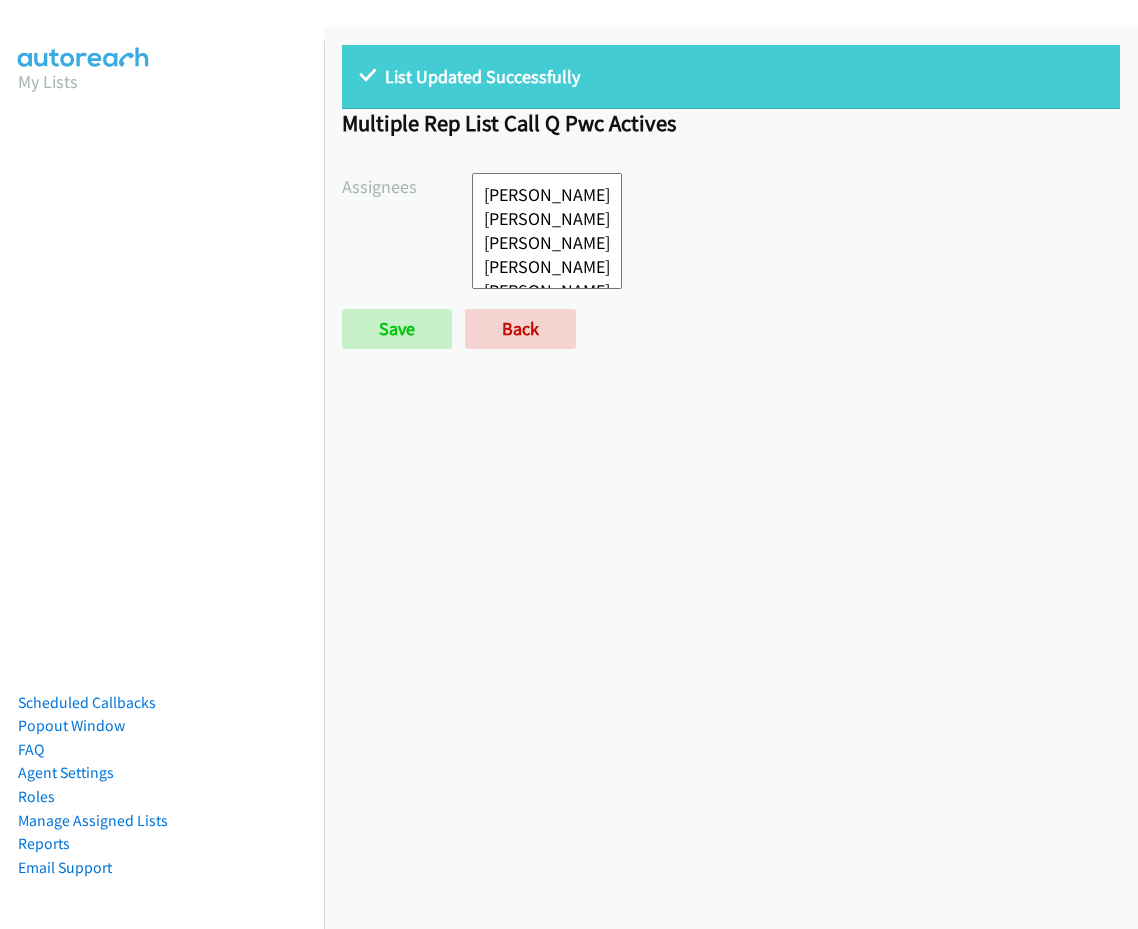 select 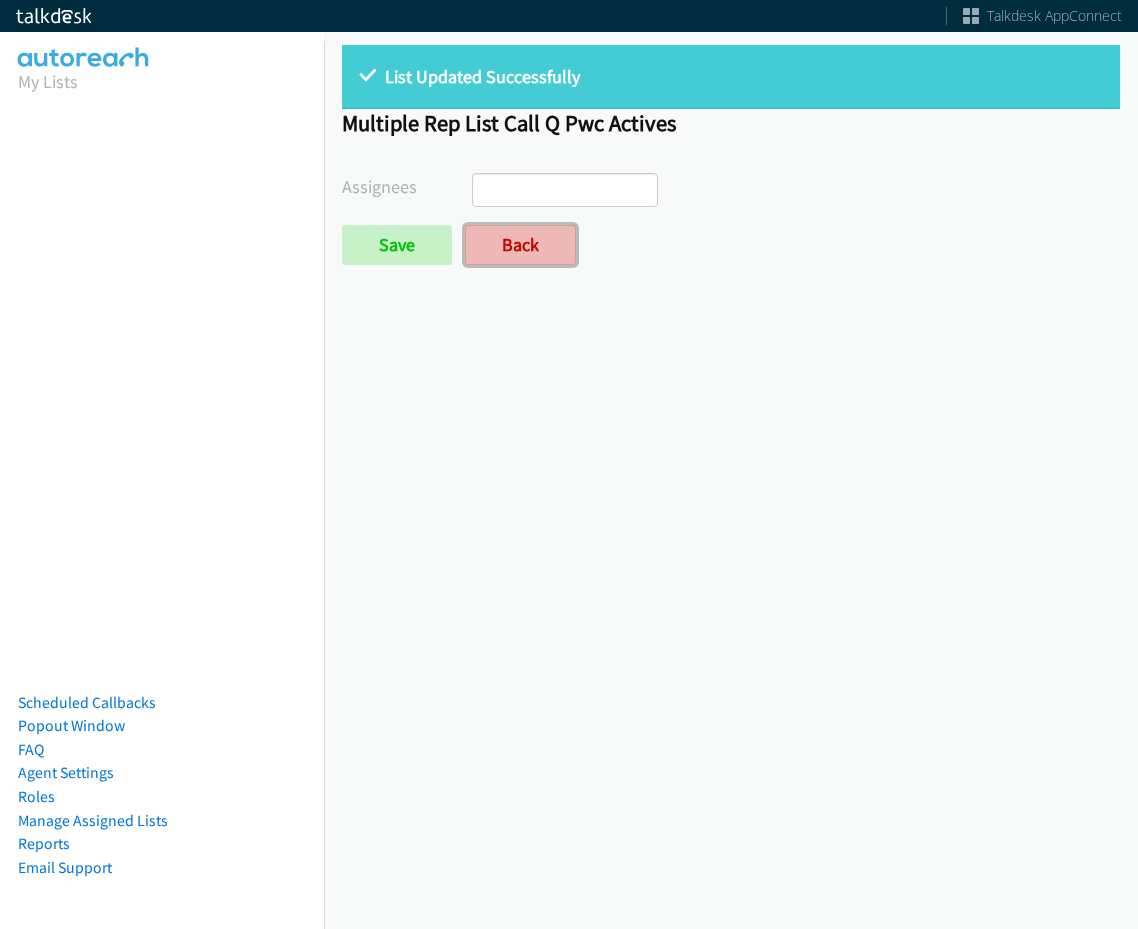 click on "Back" at bounding box center (520, 245) 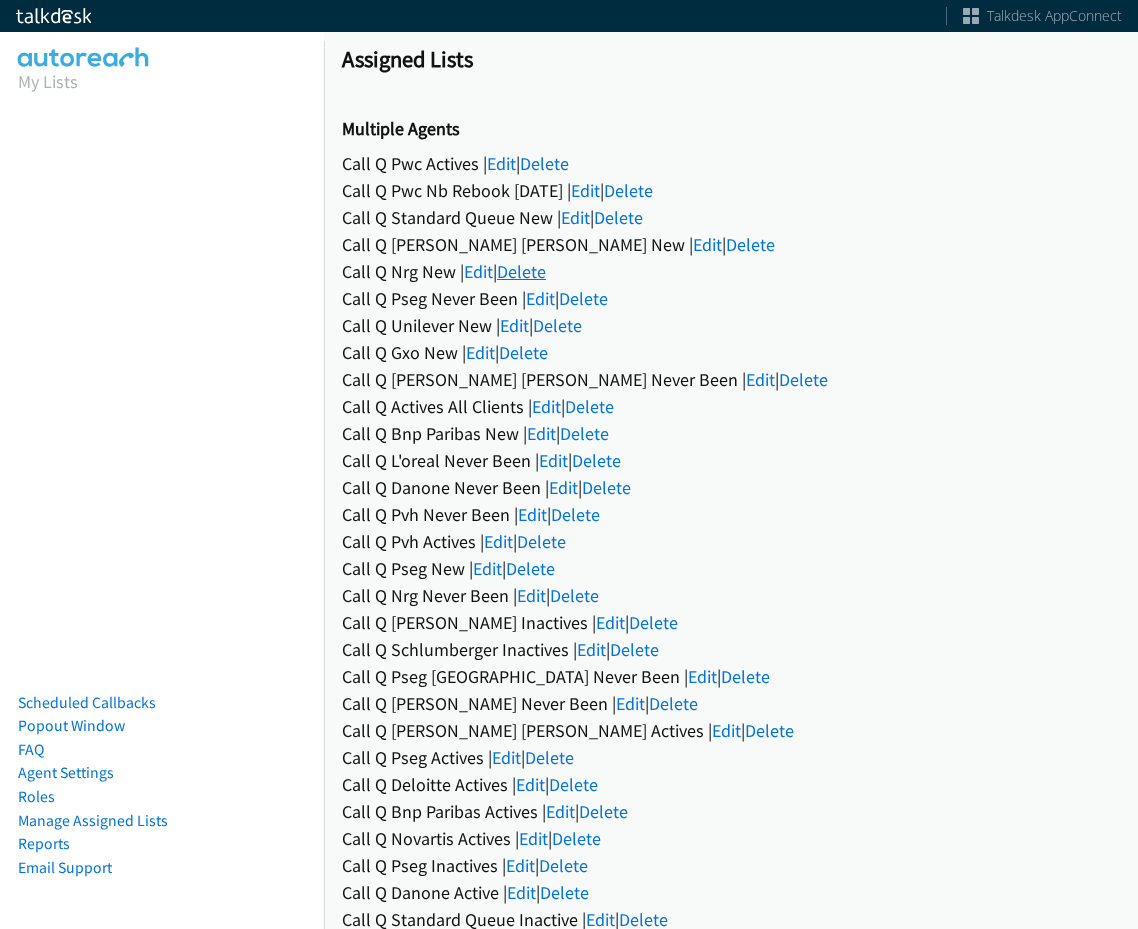 scroll, scrollTop: 0, scrollLeft: 0, axis: both 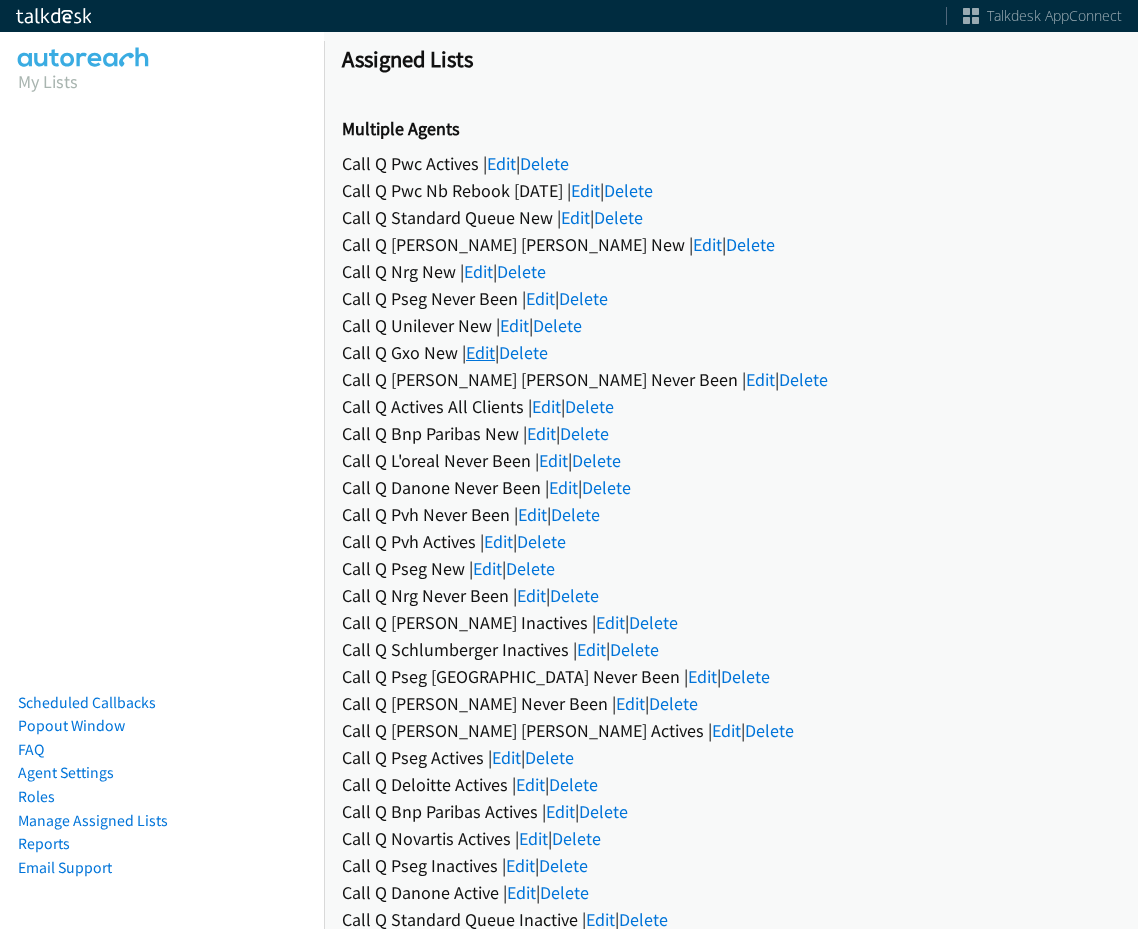 click on "Edit" at bounding box center (480, 352) 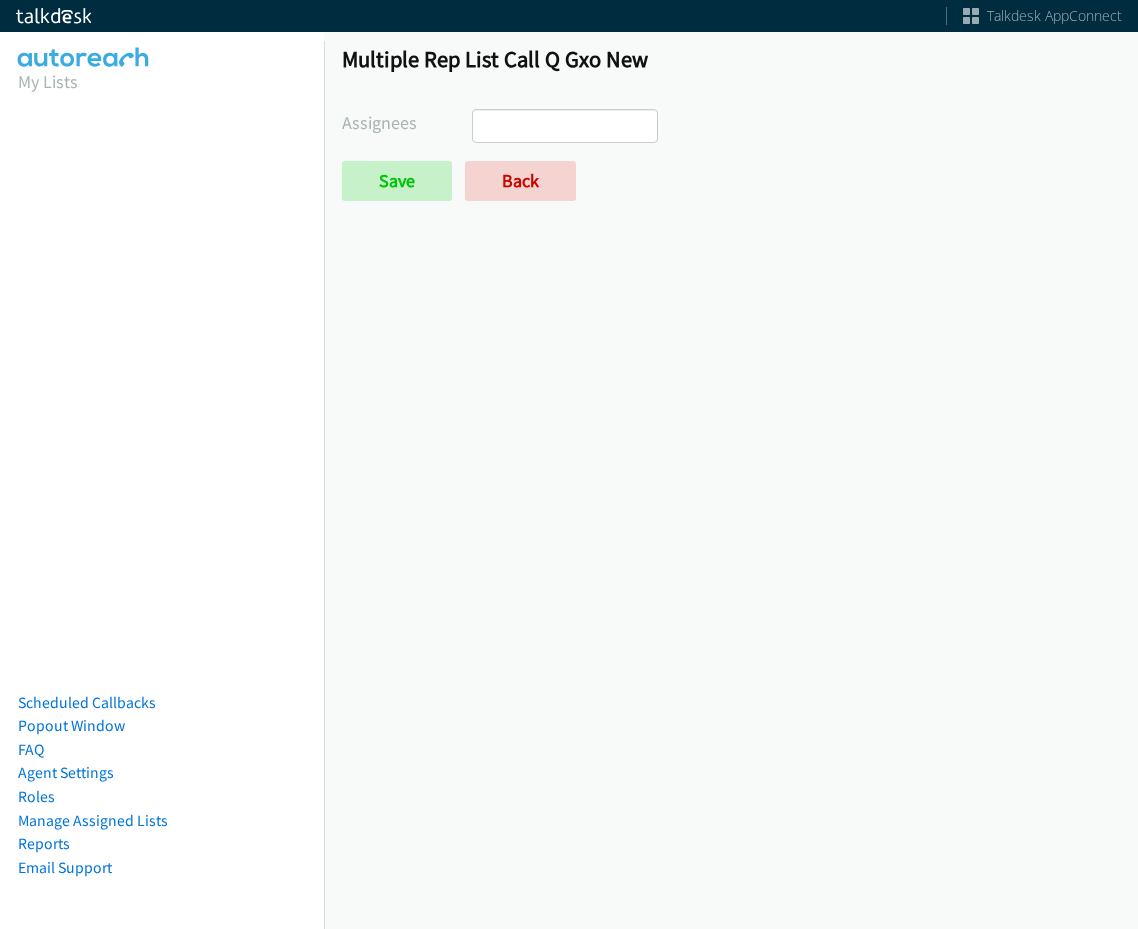 scroll, scrollTop: 0, scrollLeft: 0, axis: both 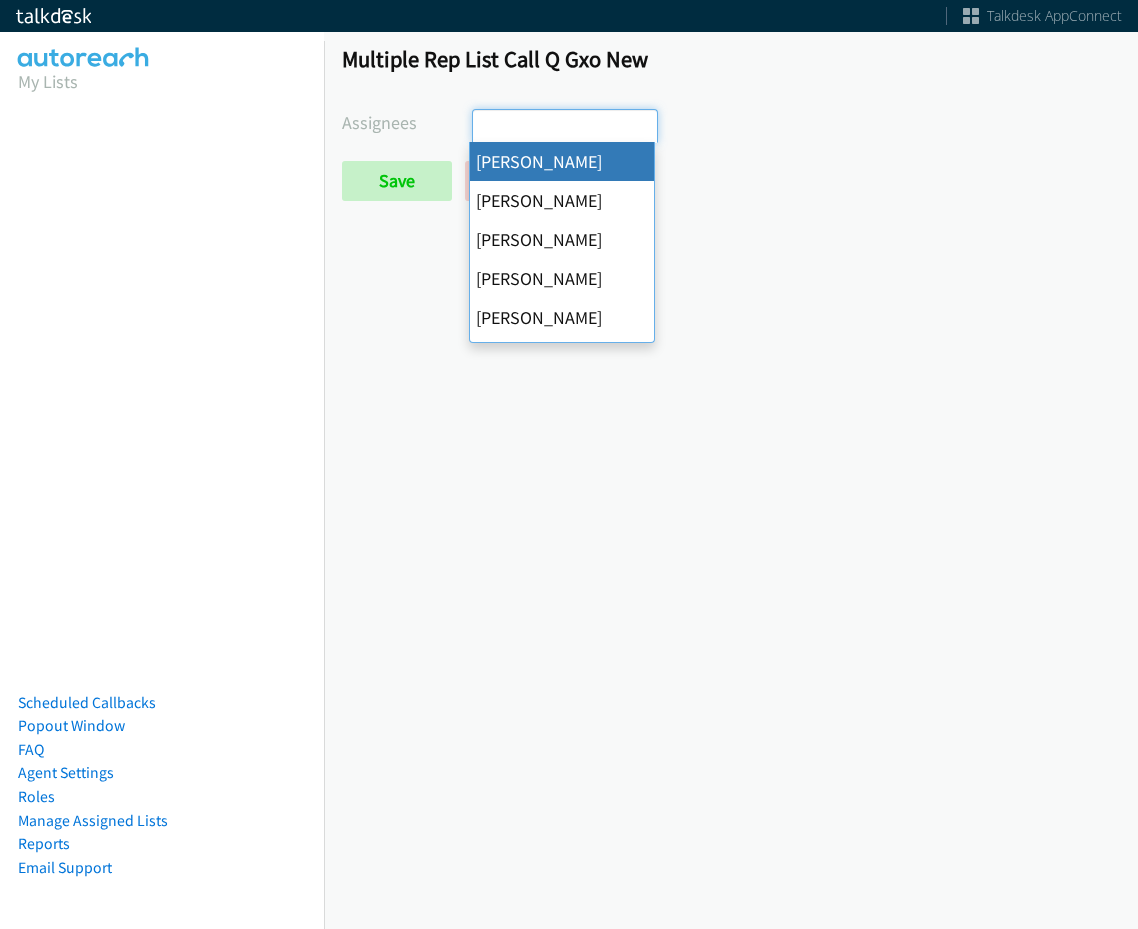 select on "cb11e729-9a1d-44de-9b38-0f5a50c7e01c" 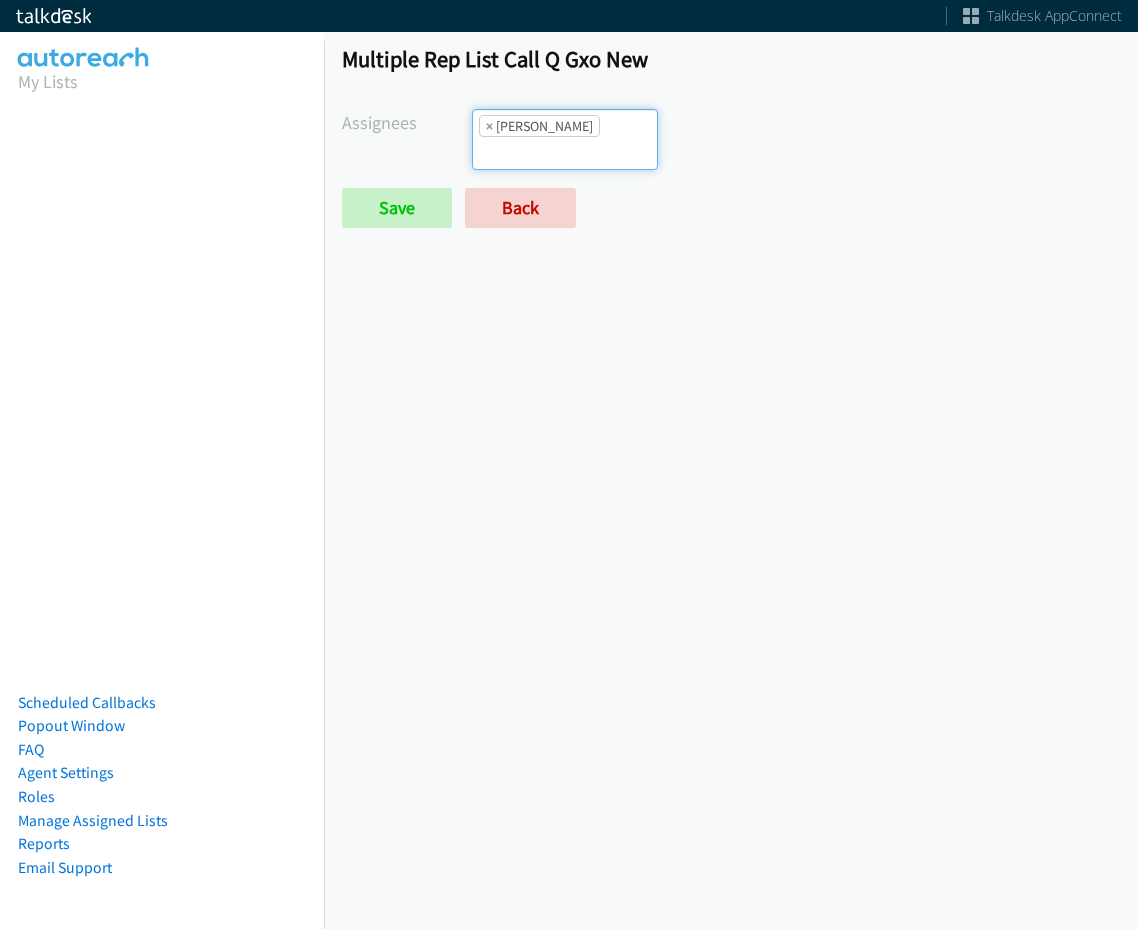 click on "× Abigail Odhiambo" at bounding box center (565, 139) 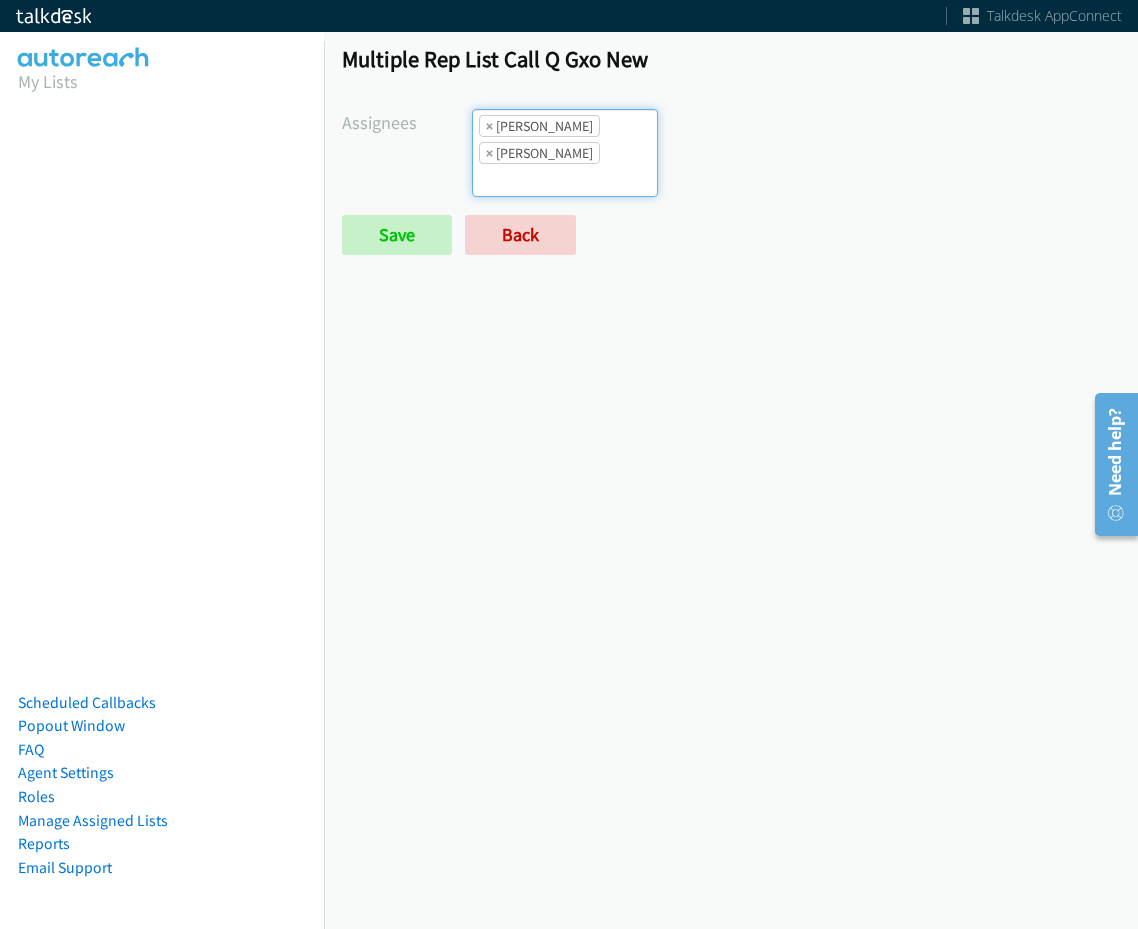 click on "× Abigail Odhiambo × Ariel Thompson" at bounding box center (565, 153) 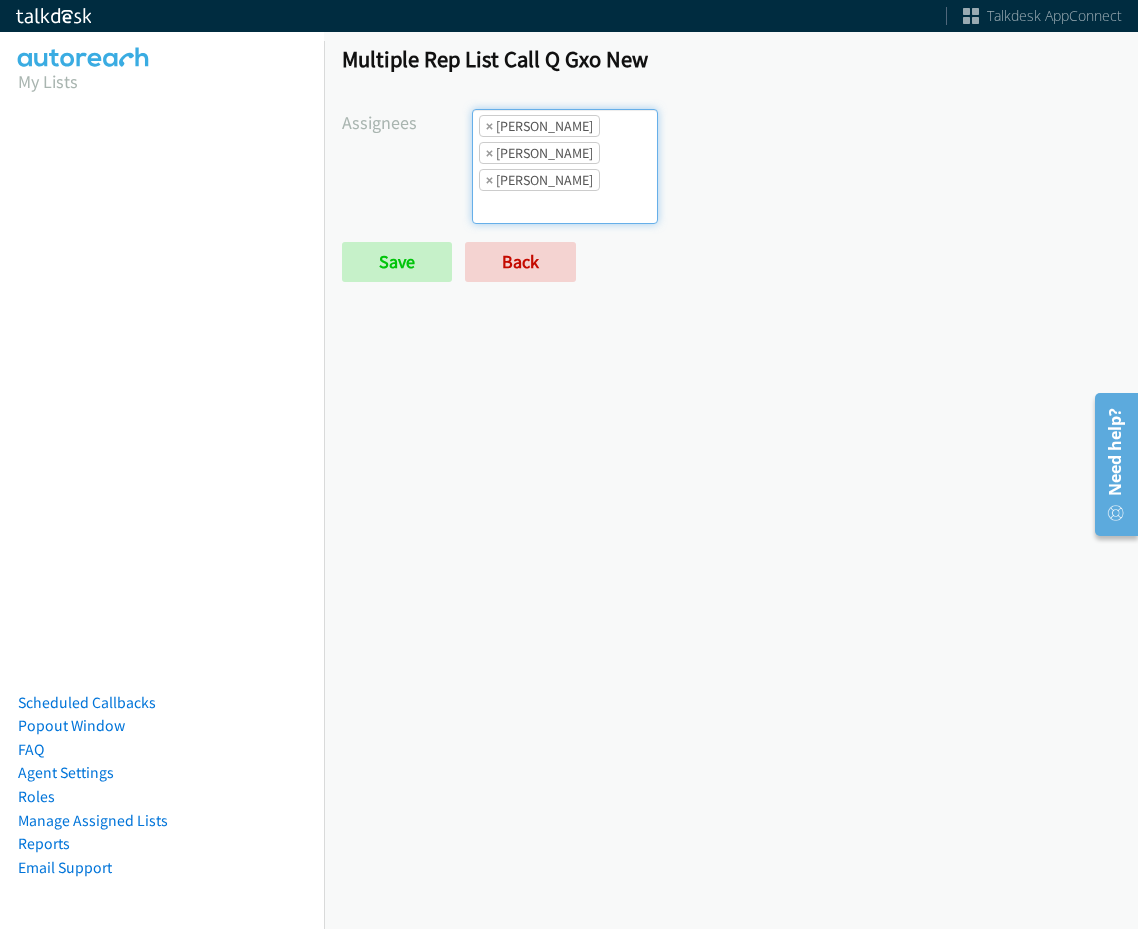 click on "× Cathy Shahan" at bounding box center [539, 180] 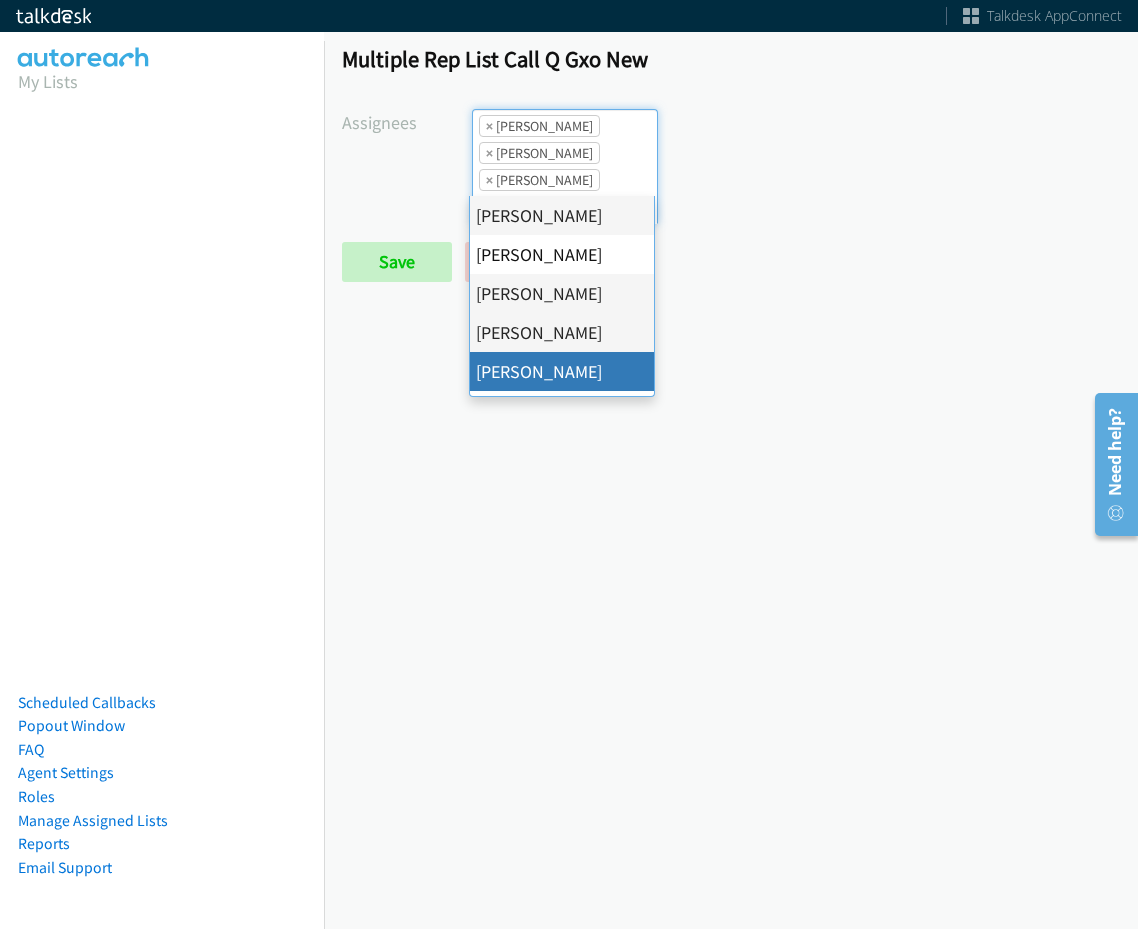 drag, startPoint x: 564, startPoint y: 364, endPoint x: 567, endPoint y: 227, distance: 137.03284 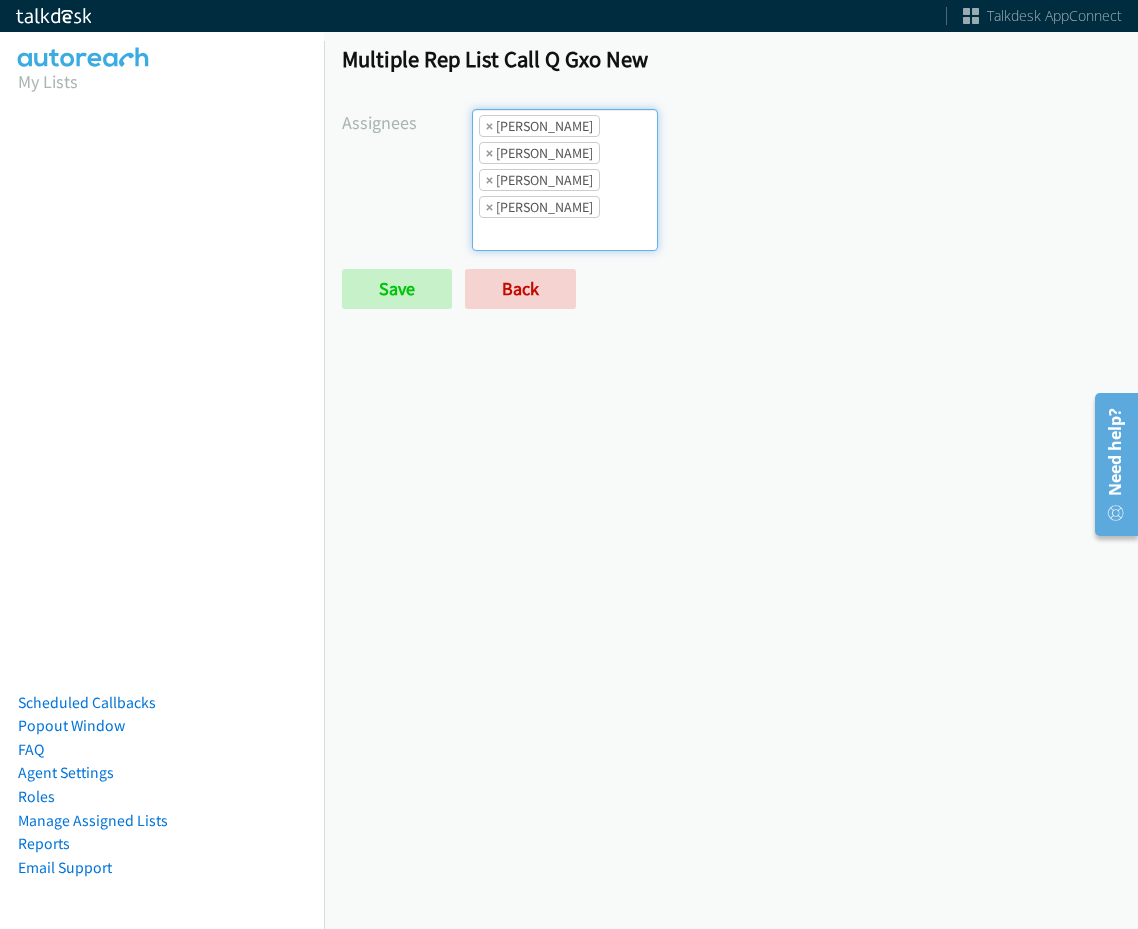 click on "× Abigail Odhiambo × Ariel Thompson × Cathy Shahan × Charles Ross" at bounding box center [565, 180] 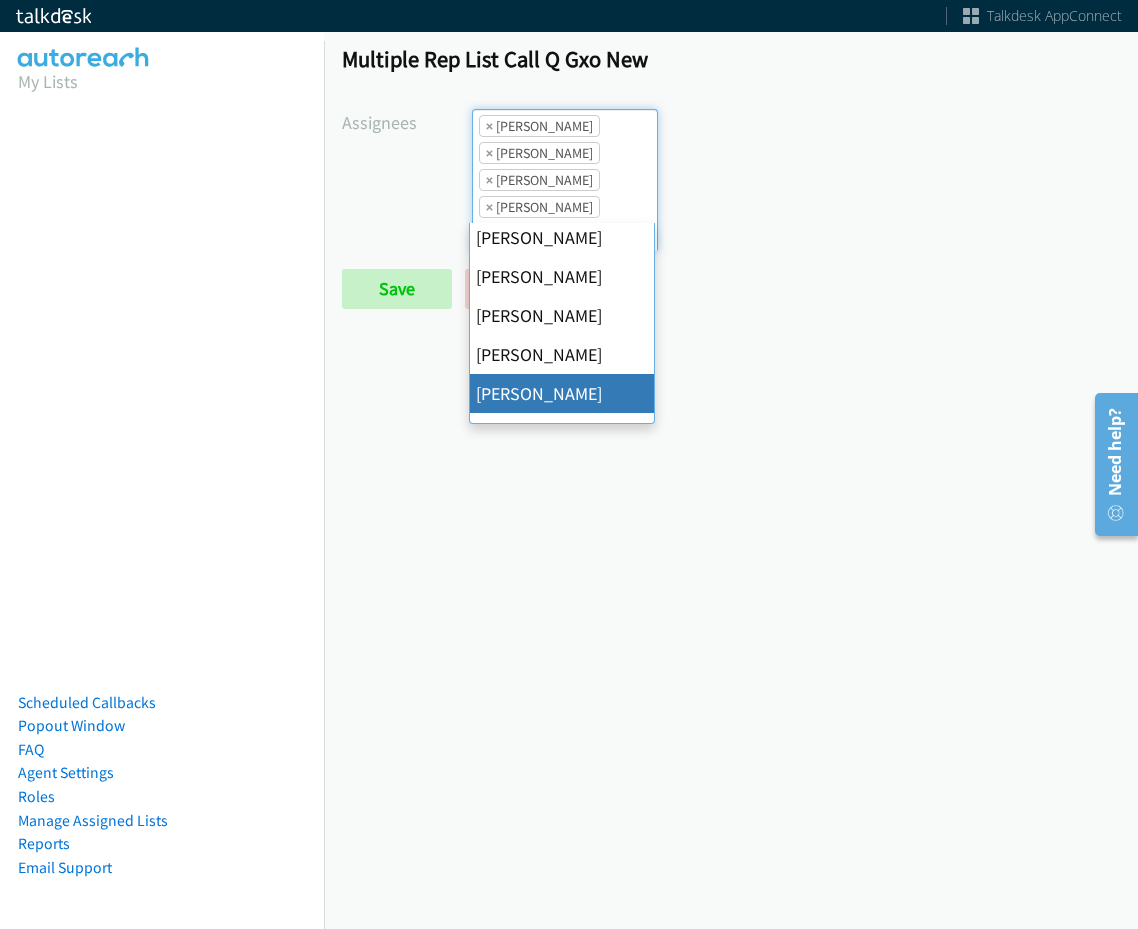 scroll, scrollTop: 300, scrollLeft: 0, axis: vertical 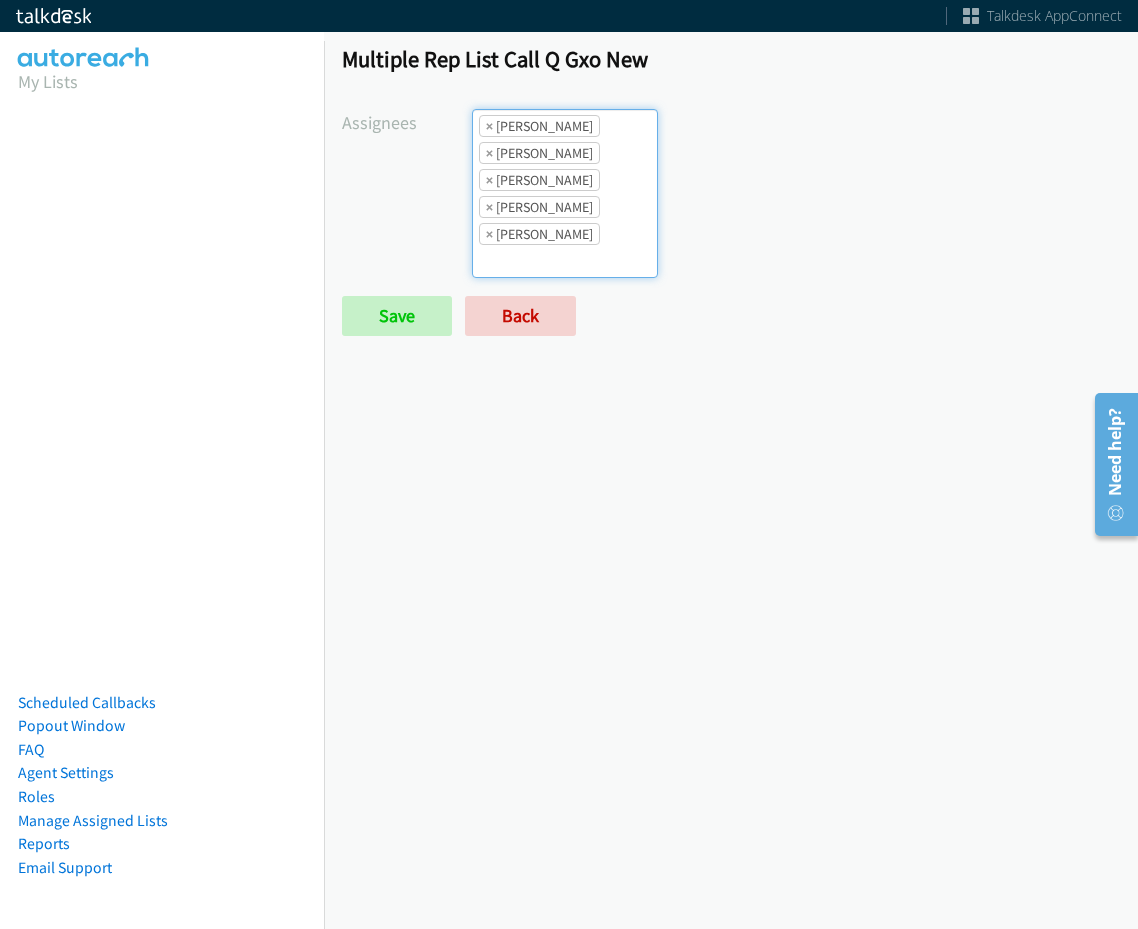 click on "× Abigail Odhiambo × Ariel Thompson × Cathy Shahan × Charles Ross × Jordan Stehlik" at bounding box center (565, 193) 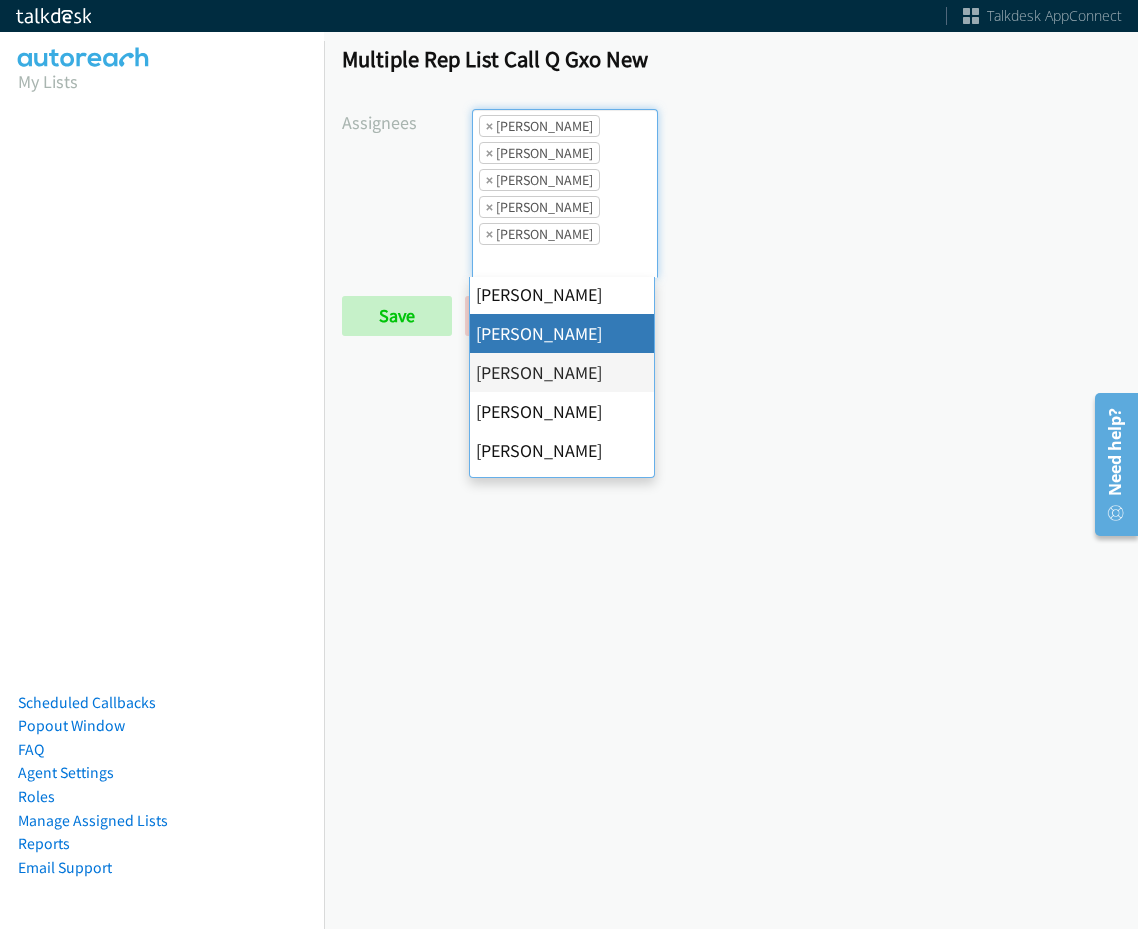 scroll, scrollTop: 385, scrollLeft: 0, axis: vertical 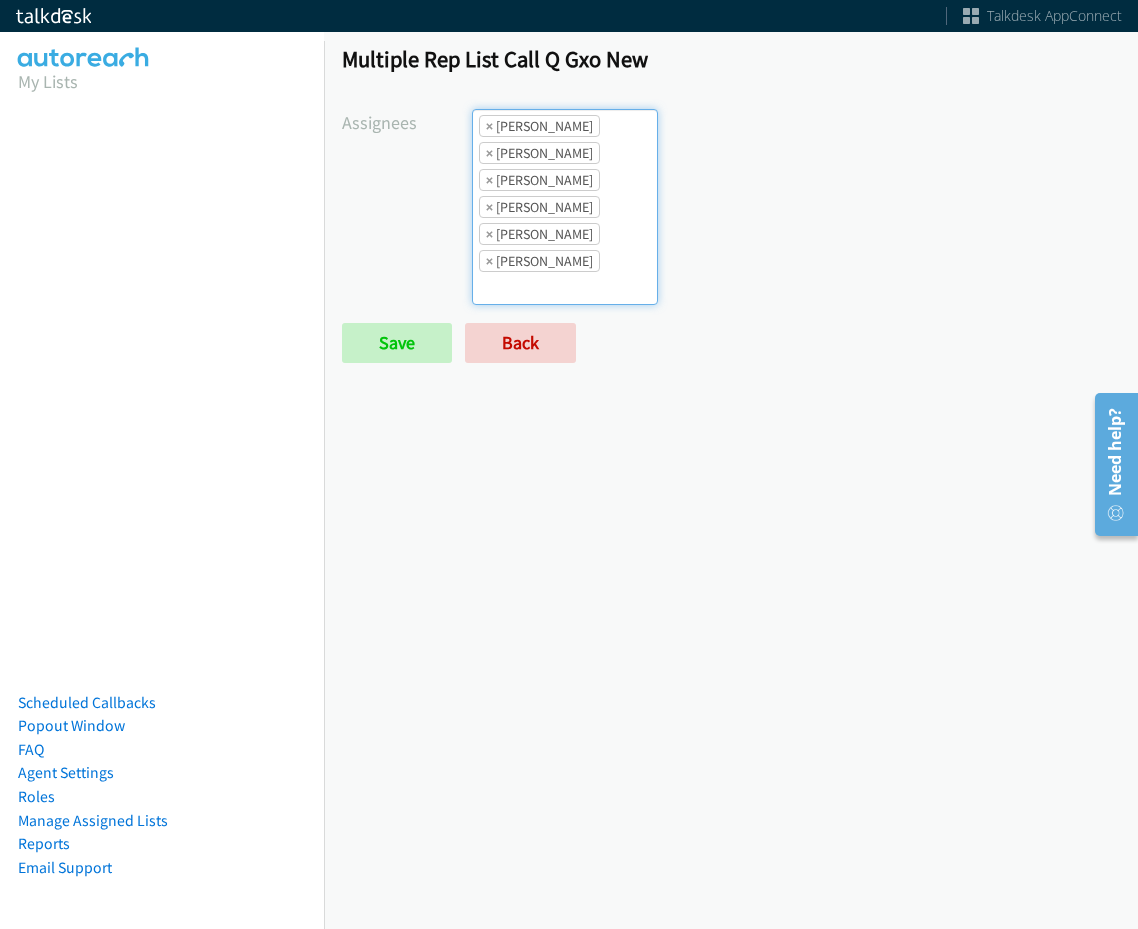 click on "× Abigail Odhiambo × Ariel Thompson × Cathy Shahan × Charles Ross × Jordan Stehlik × Rodnika Murphy" at bounding box center [565, 207] 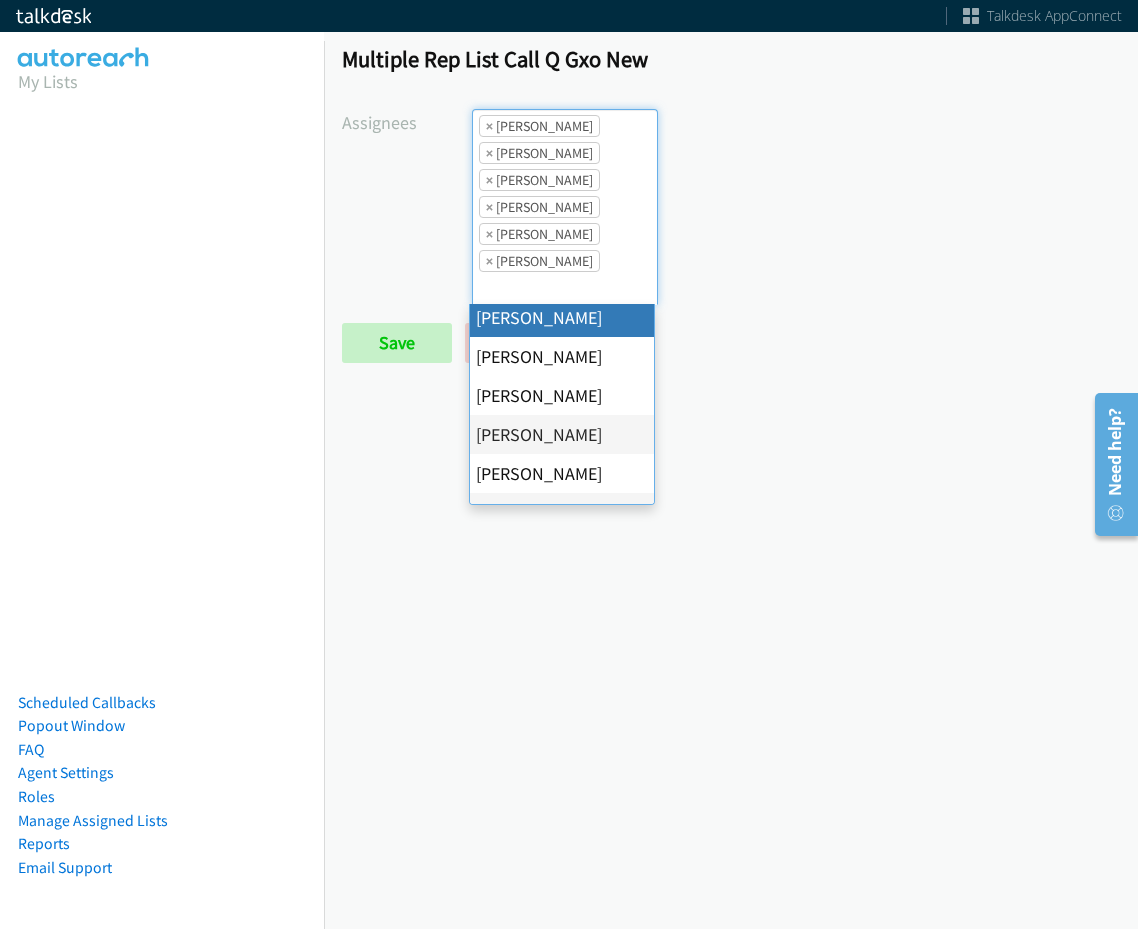 scroll, scrollTop: 385, scrollLeft: 0, axis: vertical 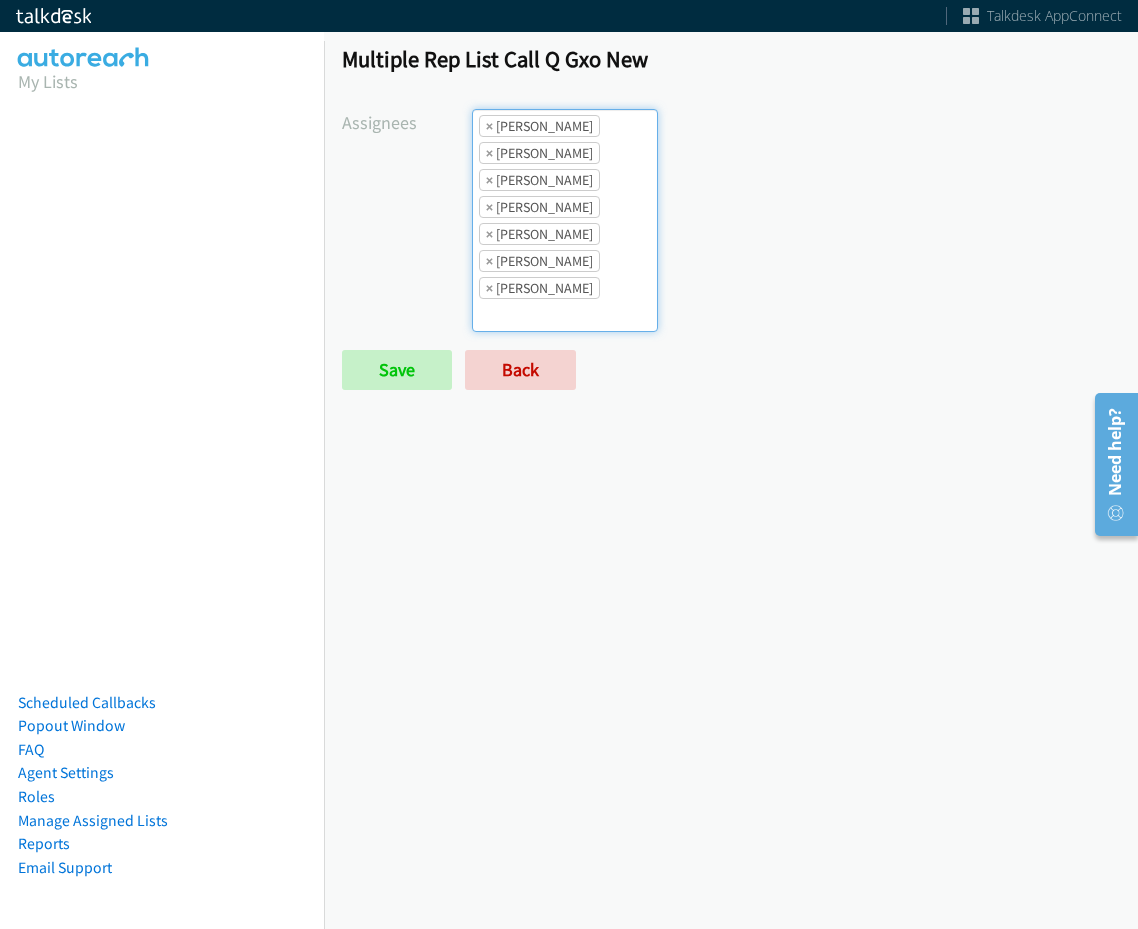 click on "× Charles Ross" at bounding box center (539, 207) 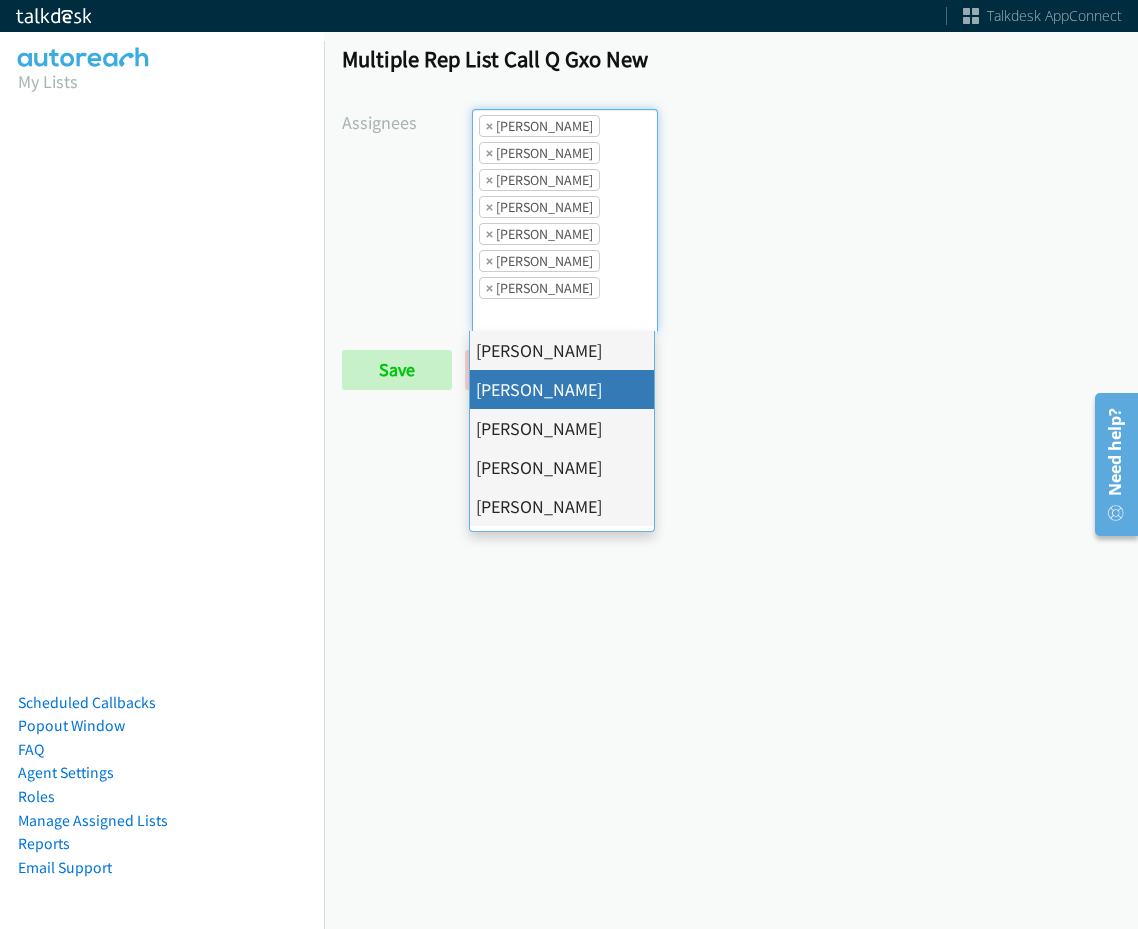 scroll, scrollTop: 385, scrollLeft: 0, axis: vertical 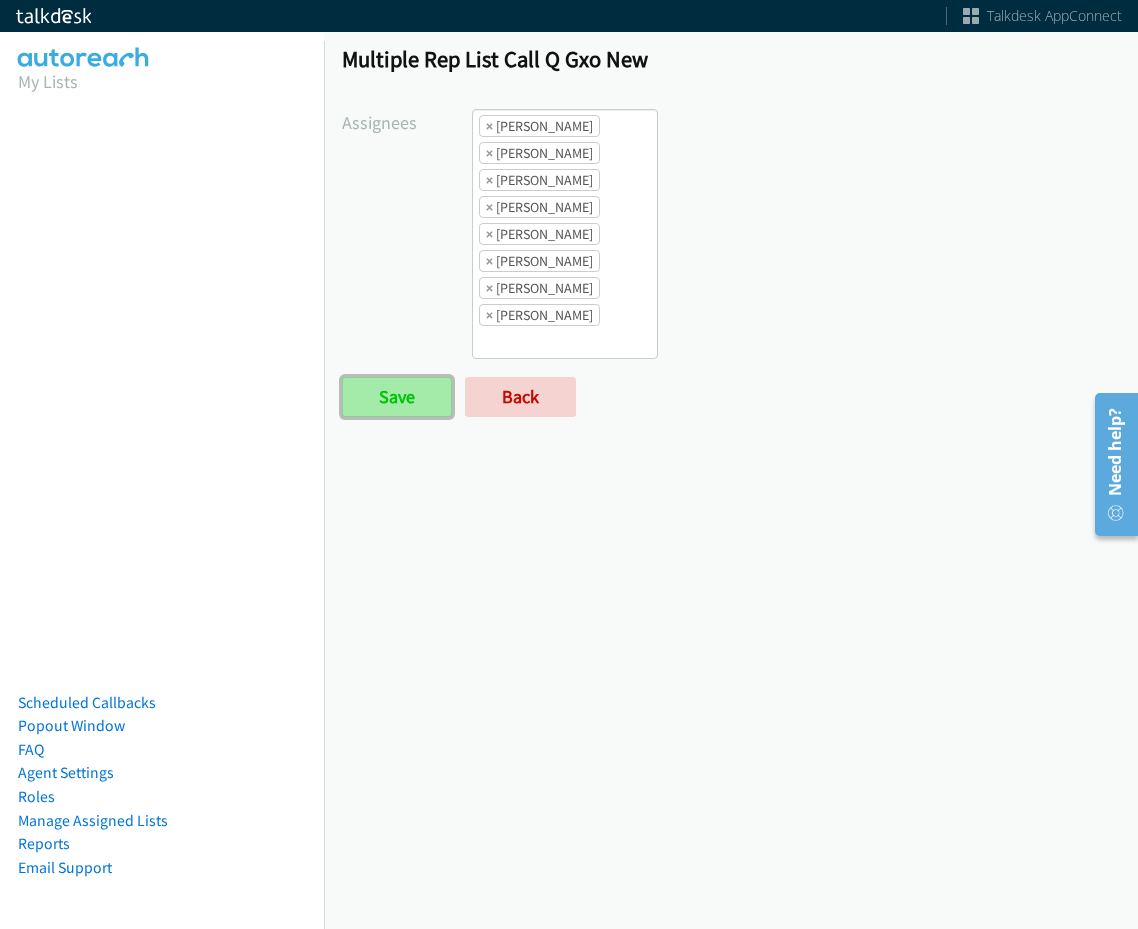 click on "Save" at bounding box center [397, 397] 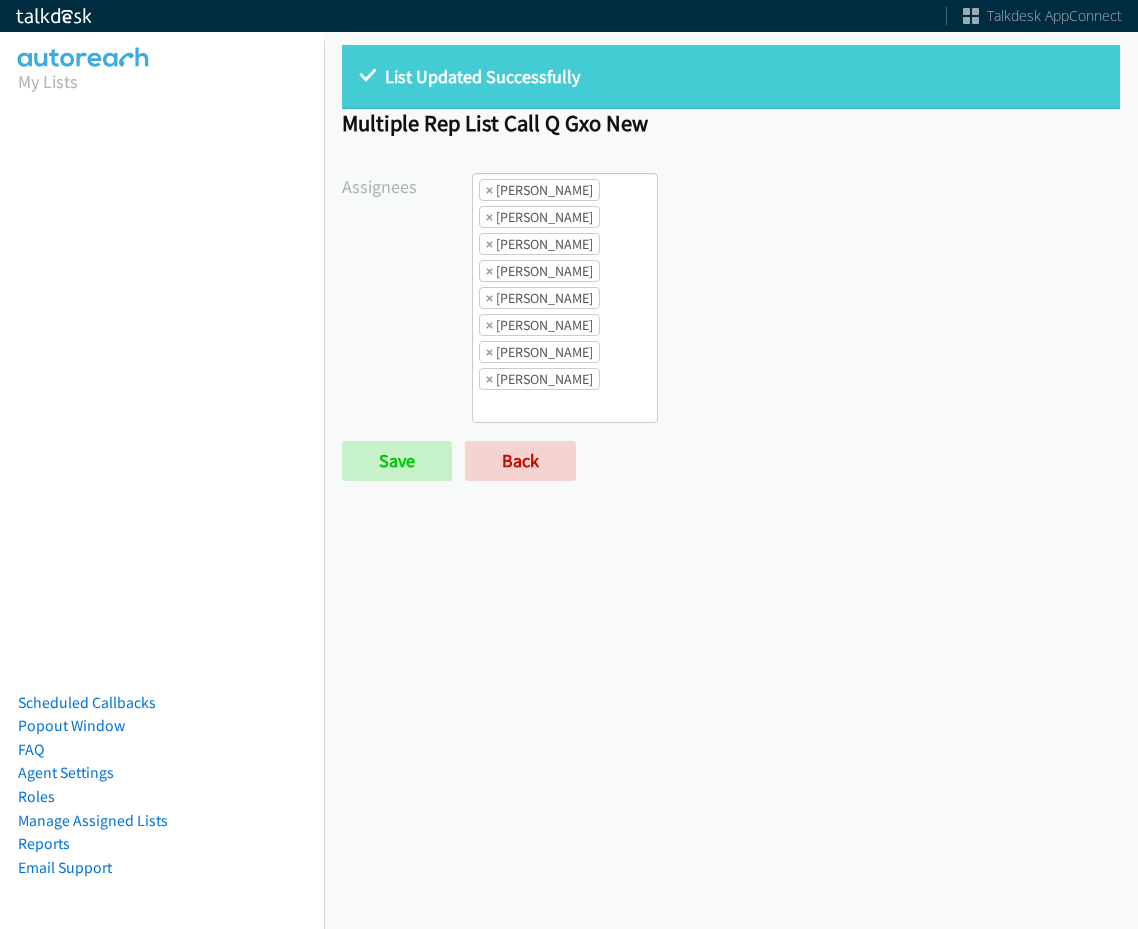 scroll, scrollTop: 0, scrollLeft: 0, axis: both 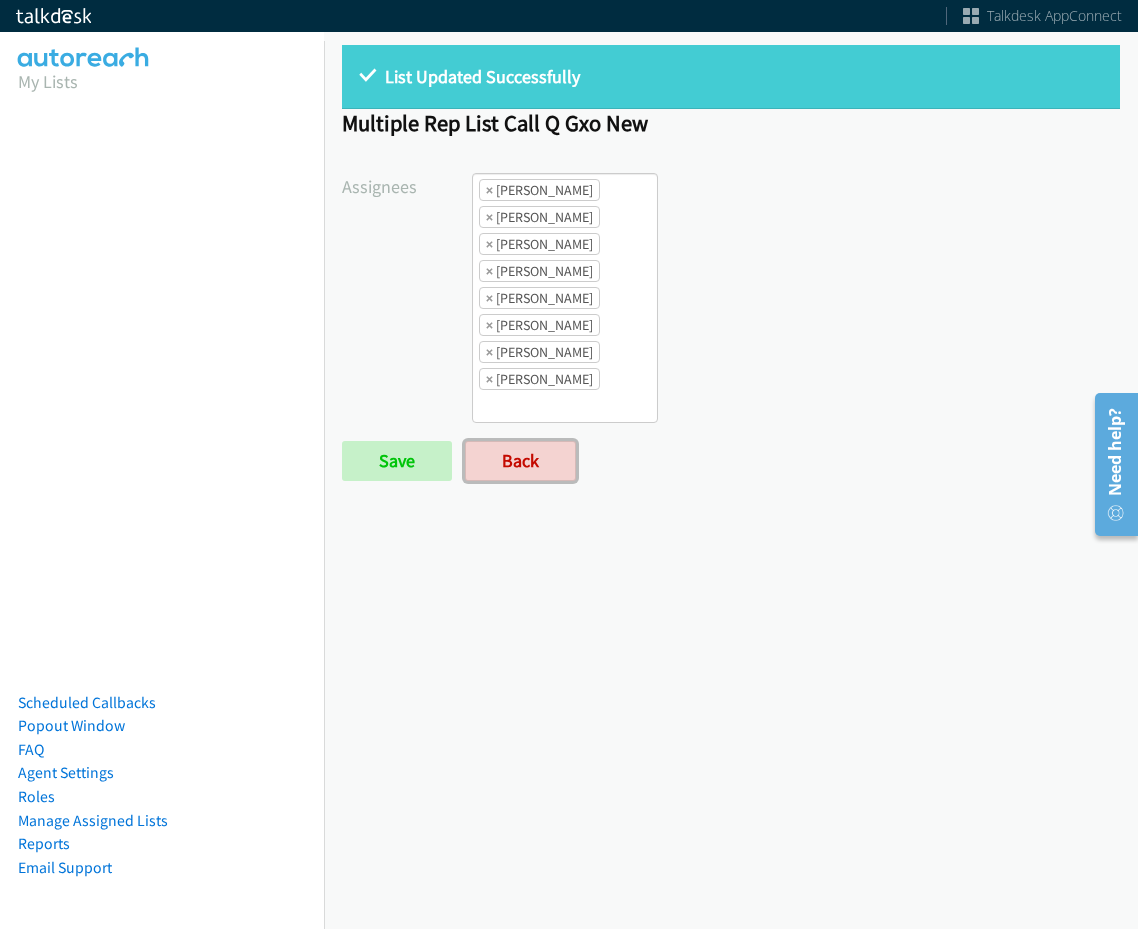 drag, startPoint x: 518, startPoint y: 459, endPoint x: 538, endPoint y: 391, distance: 70.88018 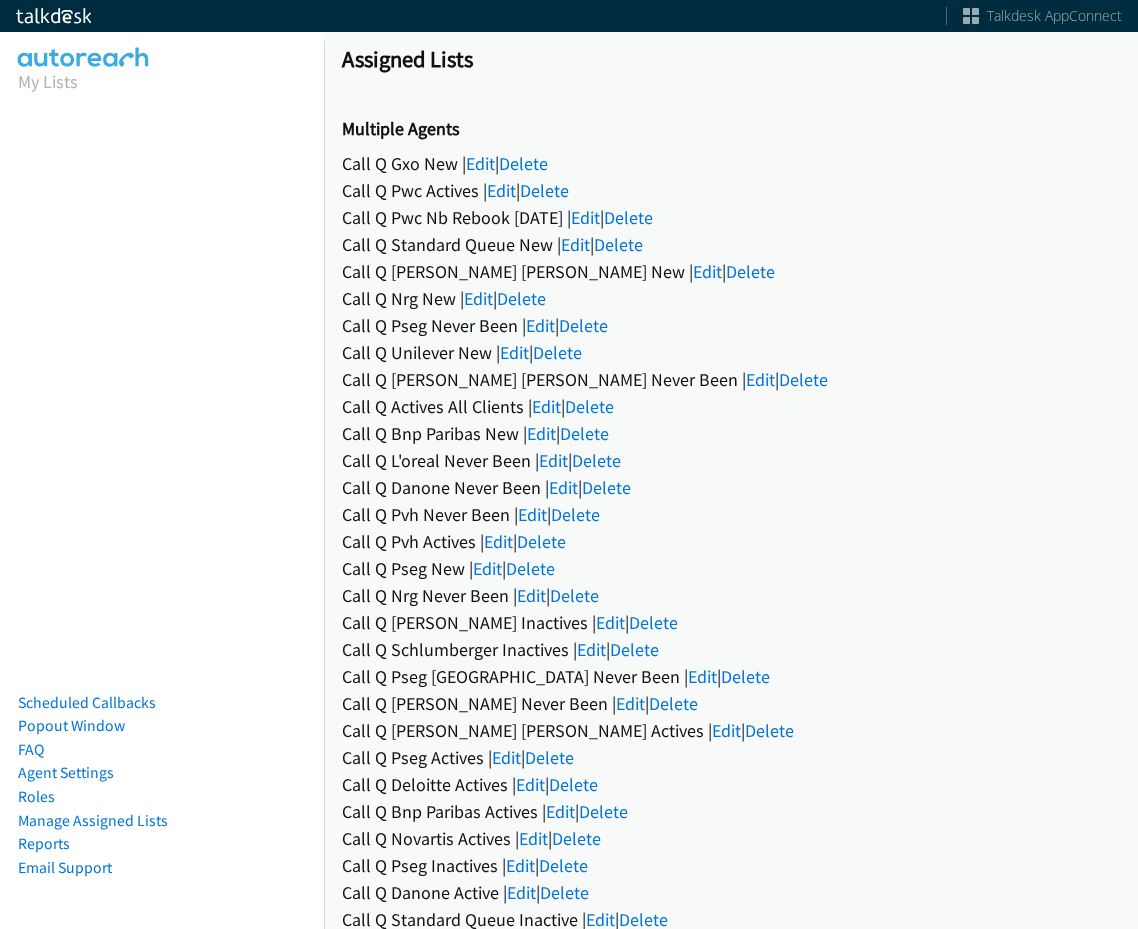 scroll, scrollTop: 0, scrollLeft: 0, axis: both 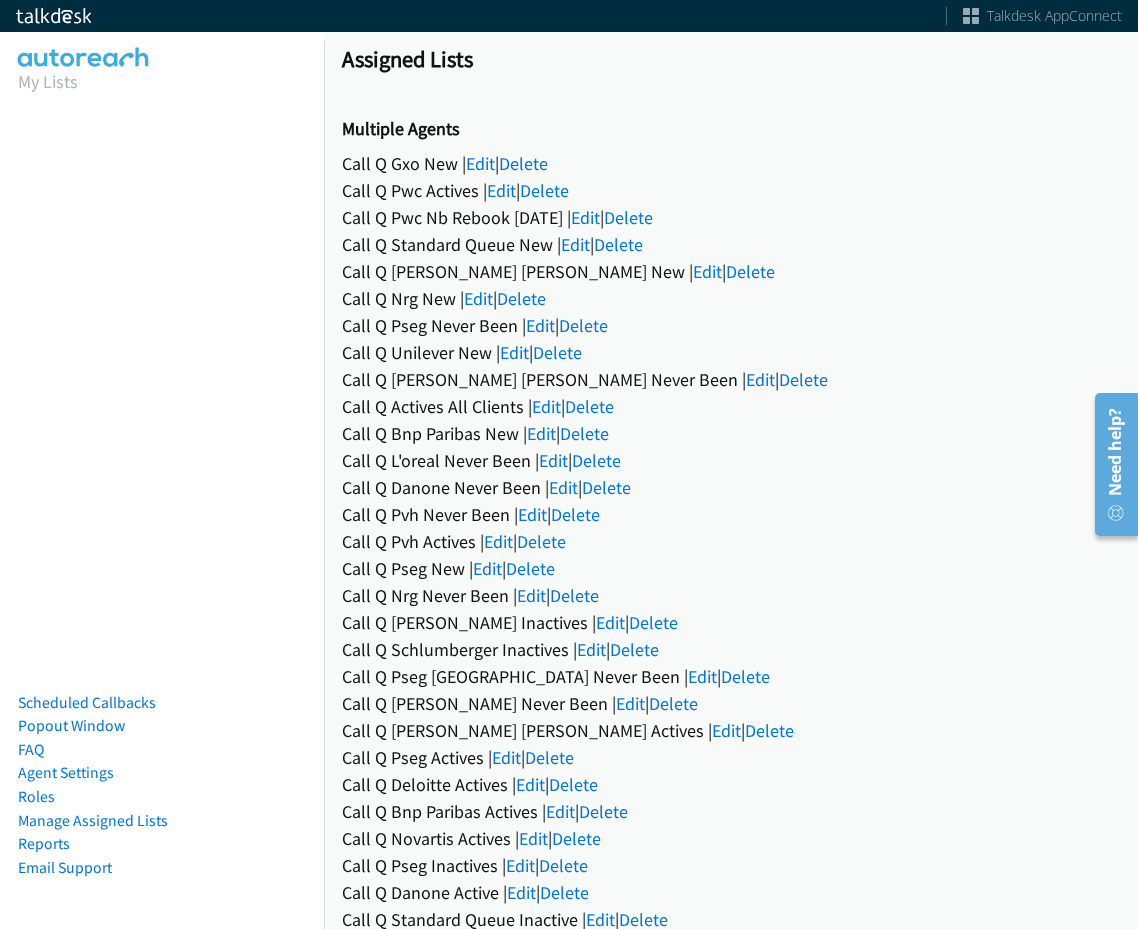 drag, startPoint x: 388, startPoint y: 215, endPoint x: 584, endPoint y: 217, distance: 196.01021 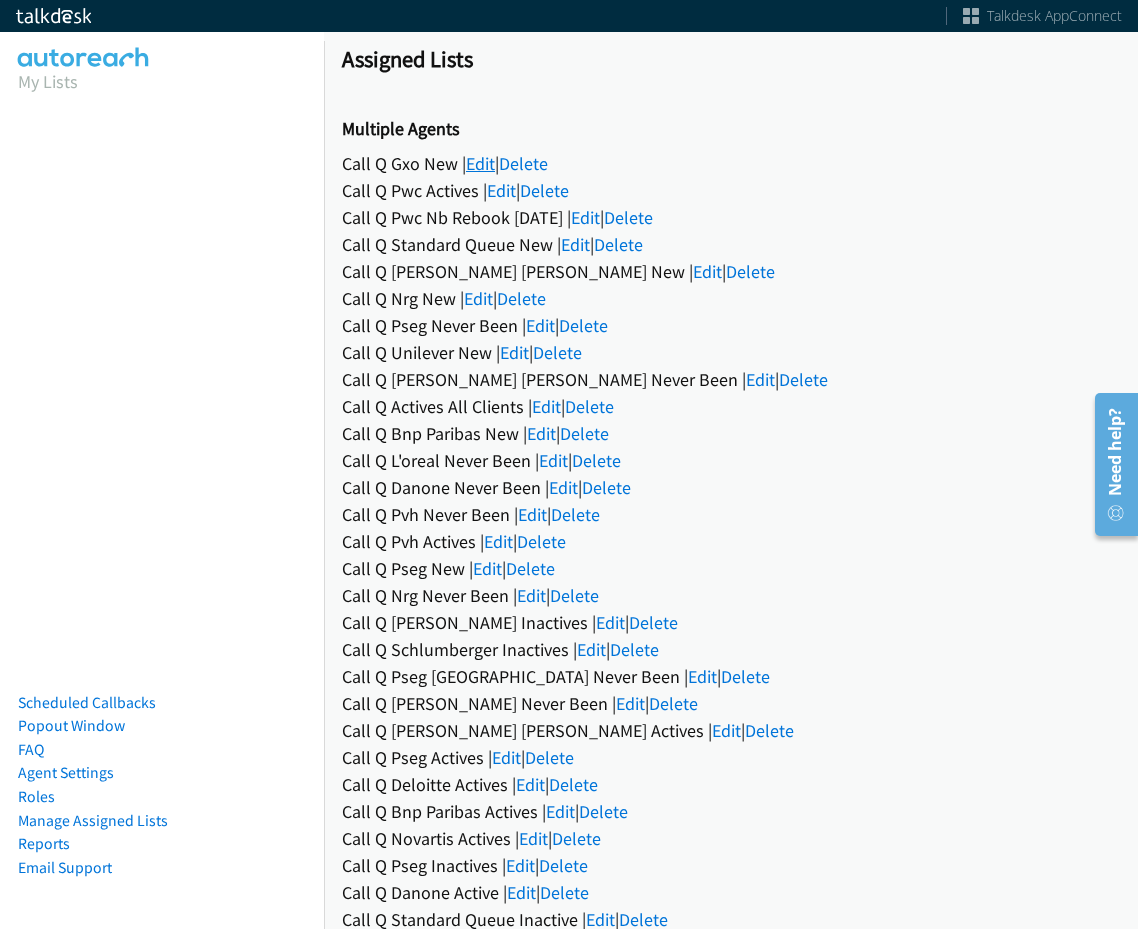 click on "Edit" at bounding box center [480, 163] 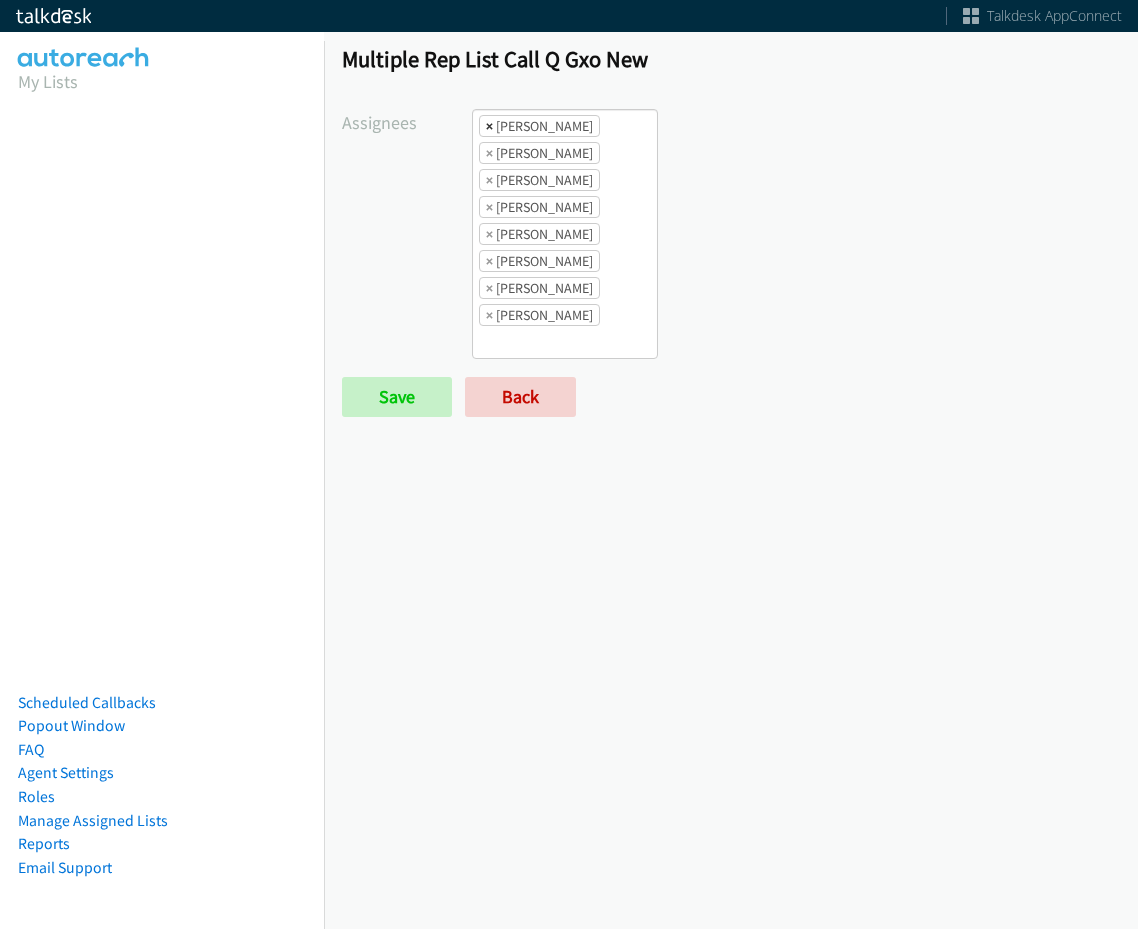 scroll, scrollTop: 0, scrollLeft: 0, axis: both 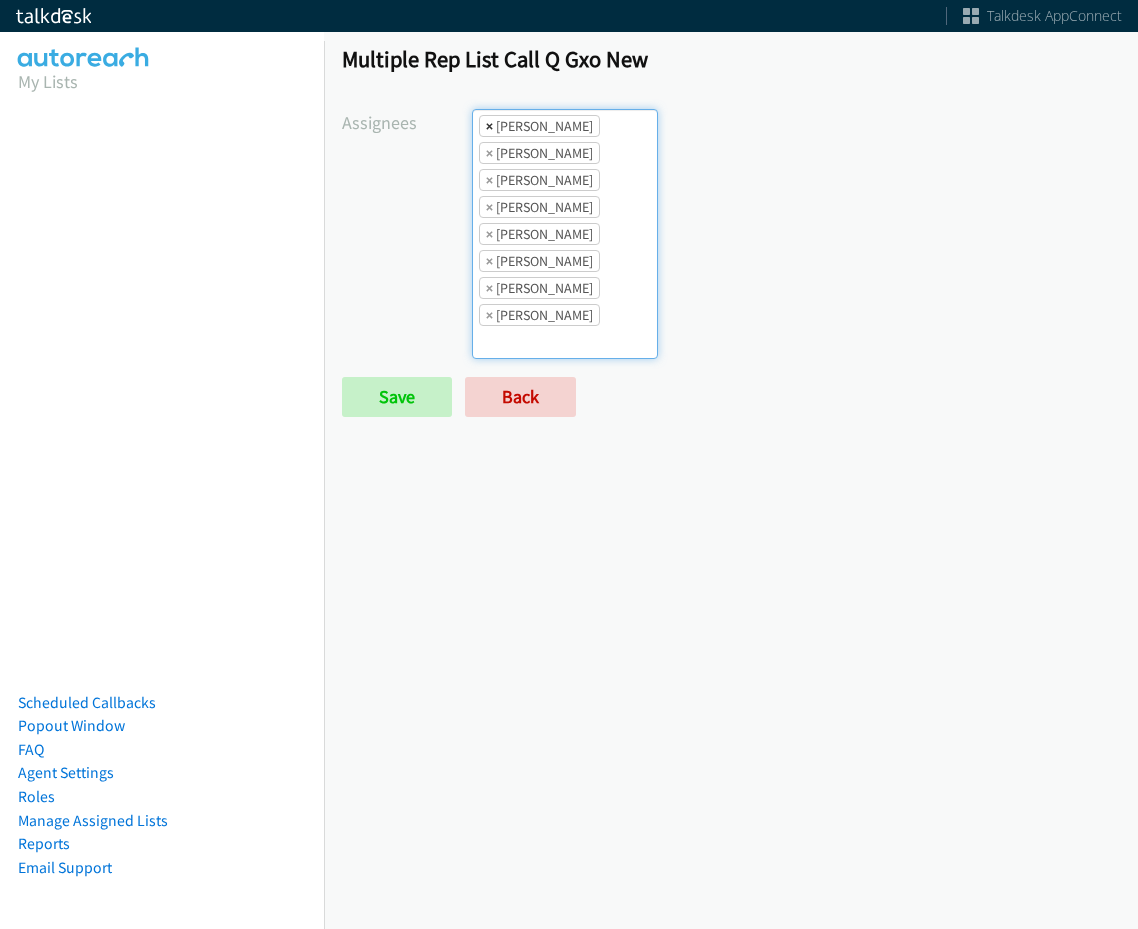 click on "×" at bounding box center [489, 126] 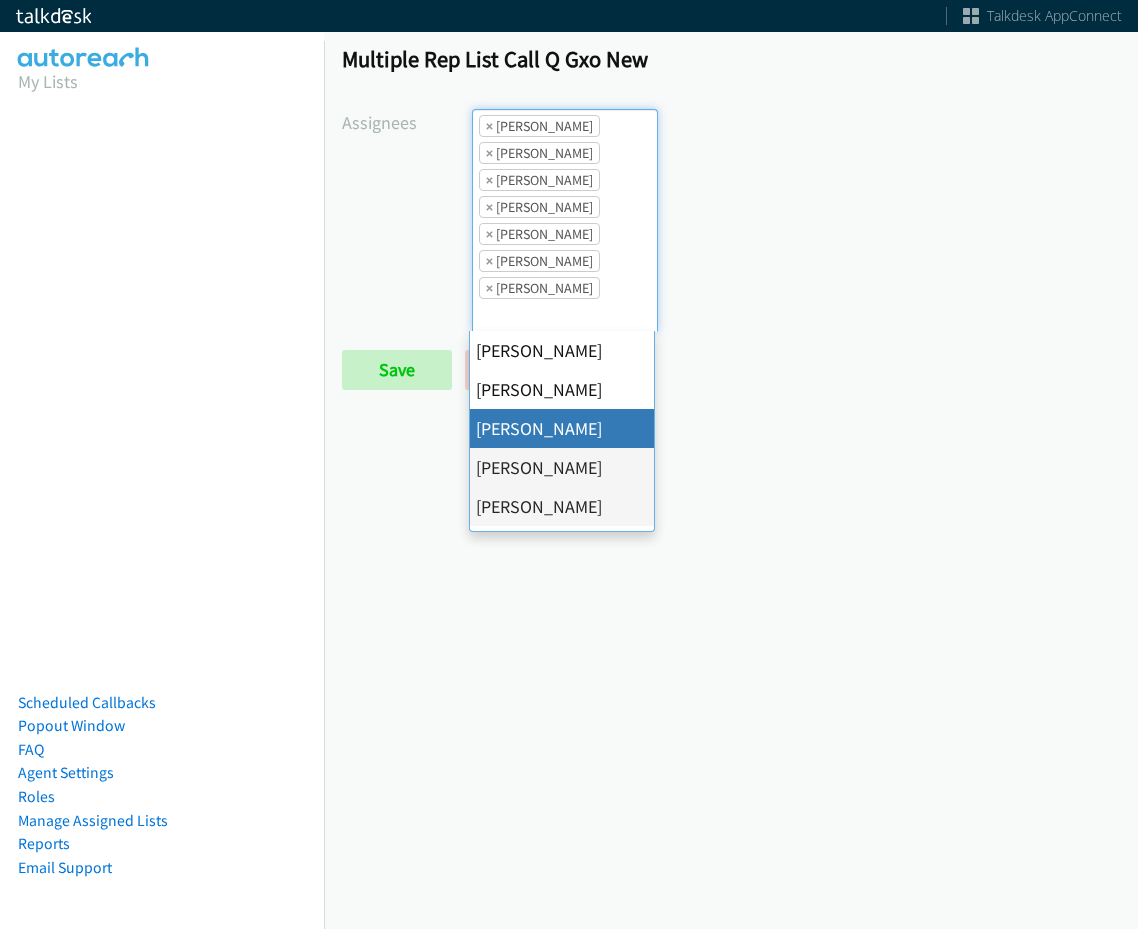 click on "×" at bounding box center (489, 126) 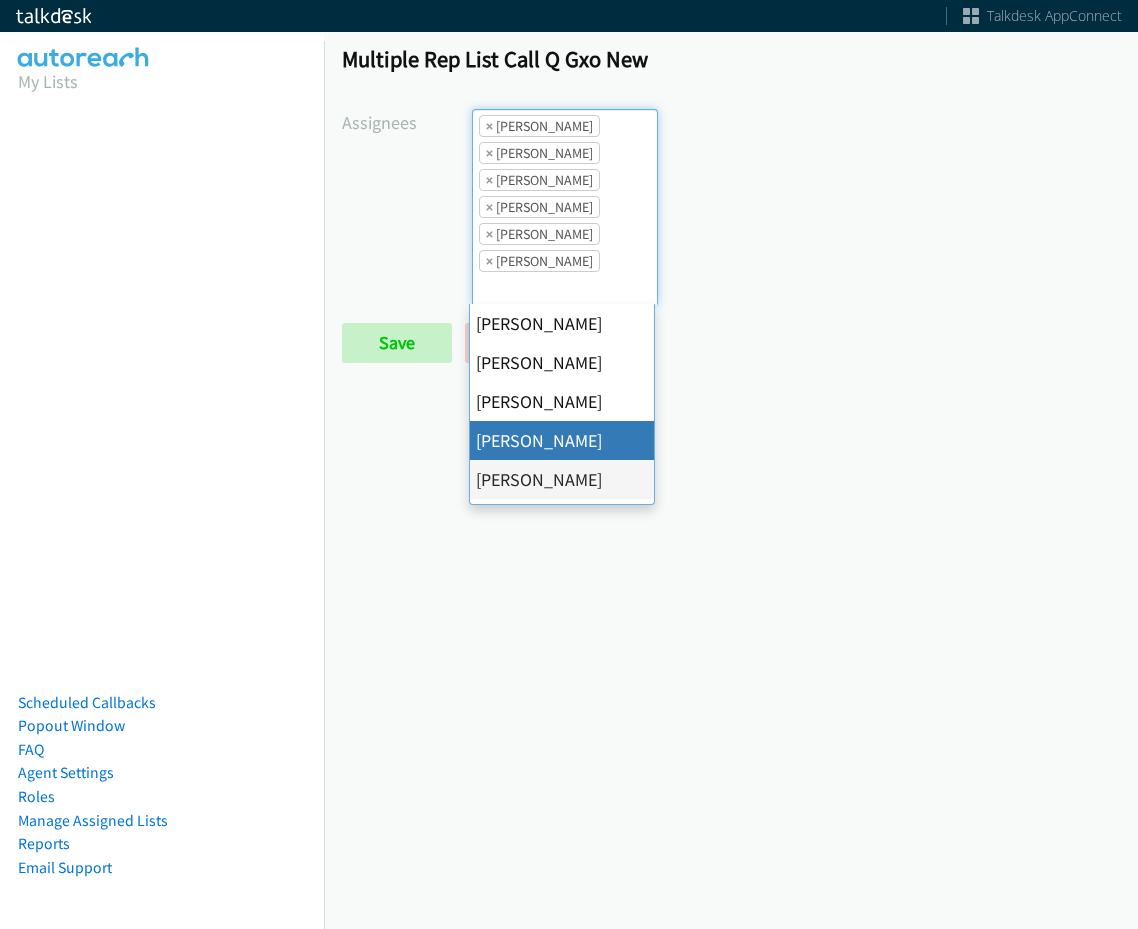 click on "×" at bounding box center [489, 126] 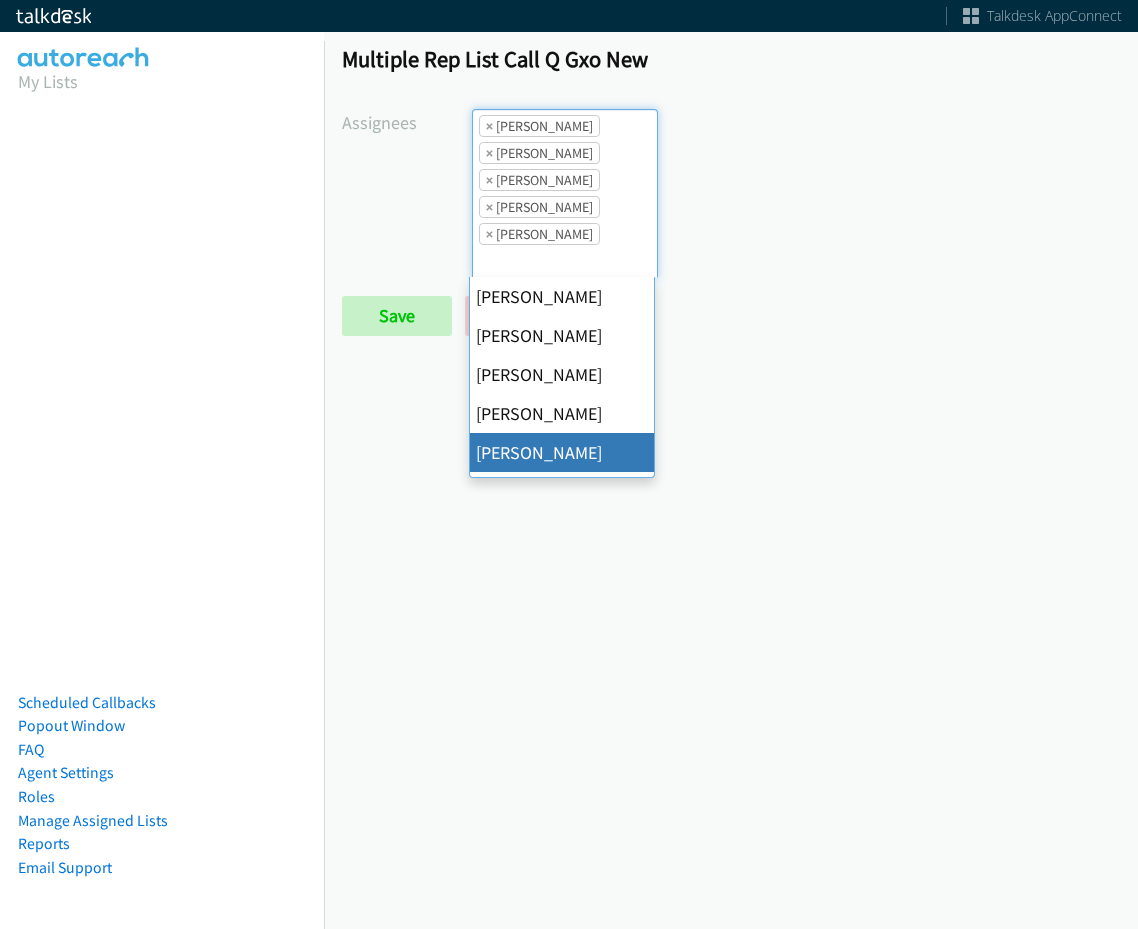 click on "×" at bounding box center (489, 126) 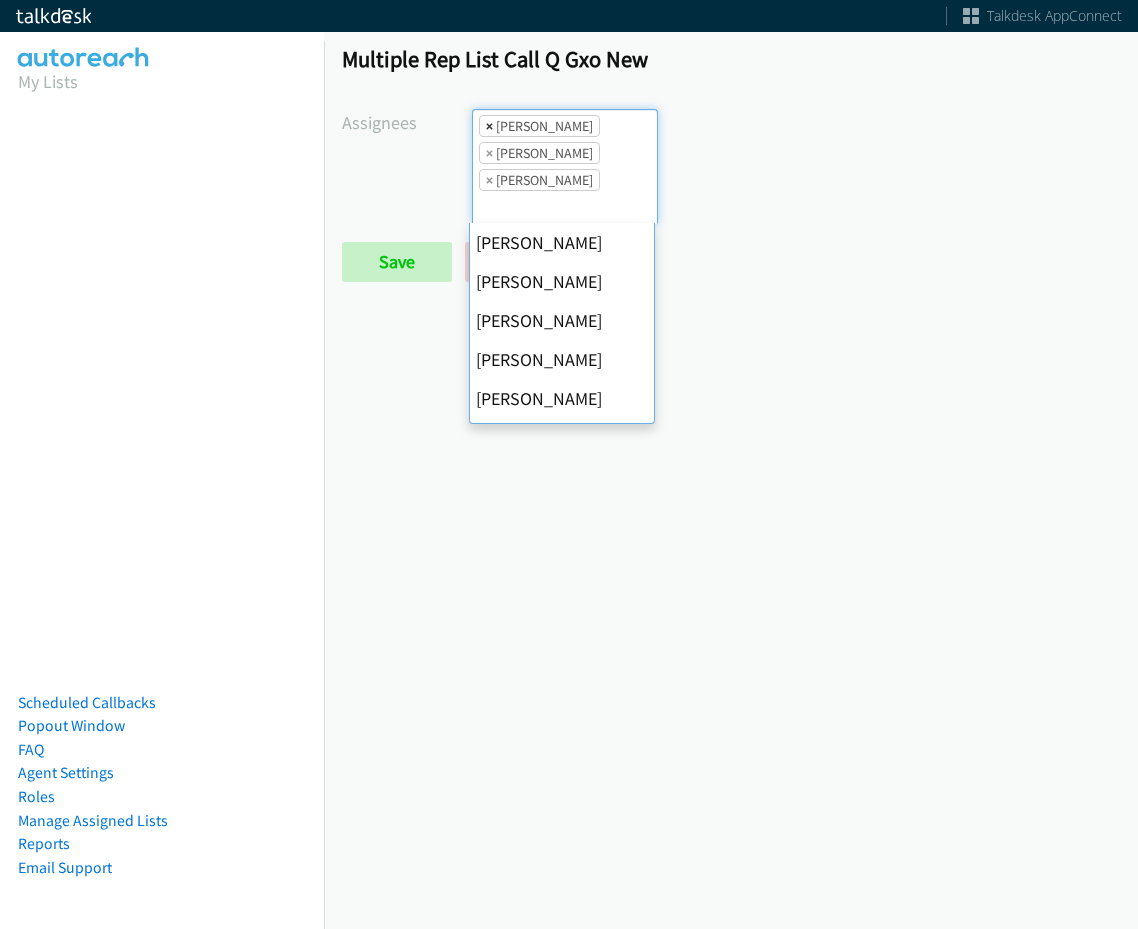 scroll, scrollTop: 351, scrollLeft: 0, axis: vertical 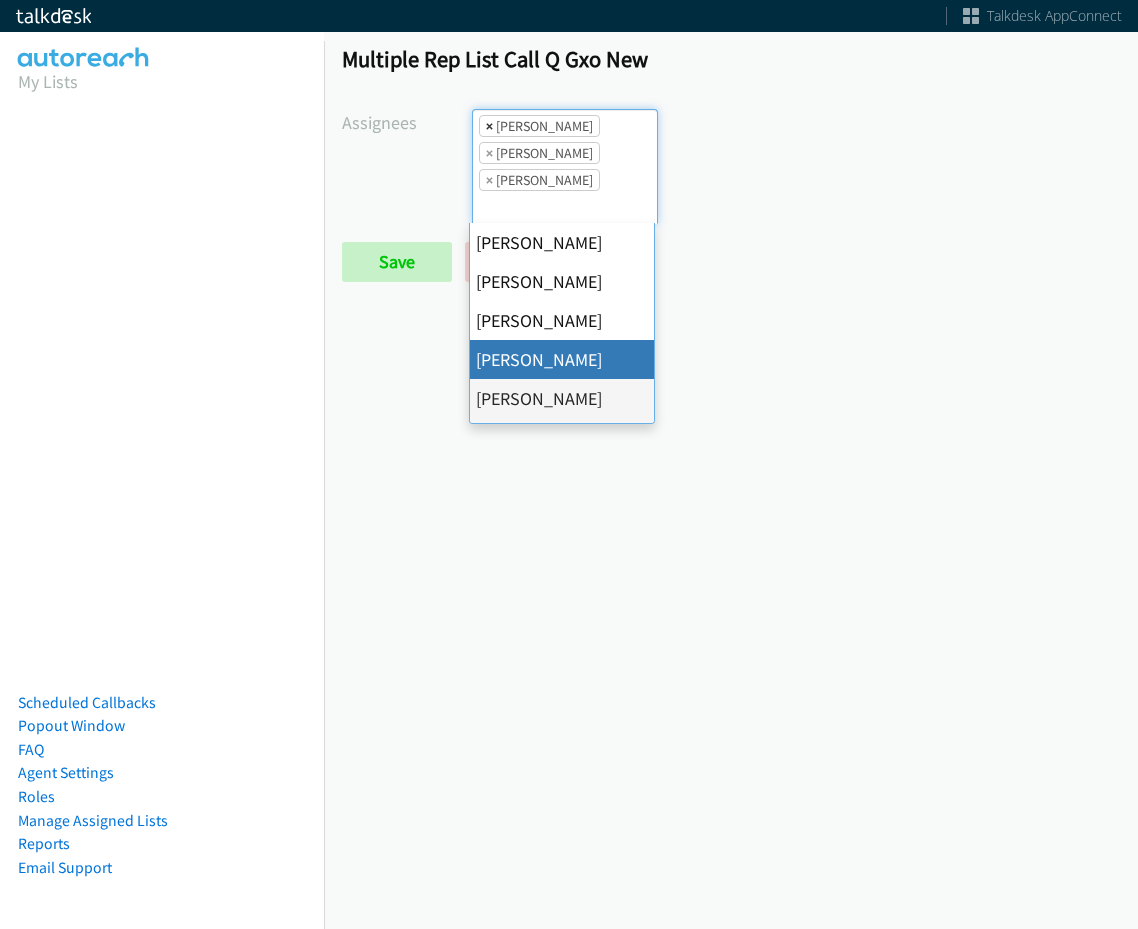 click on "×" at bounding box center [489, 126] 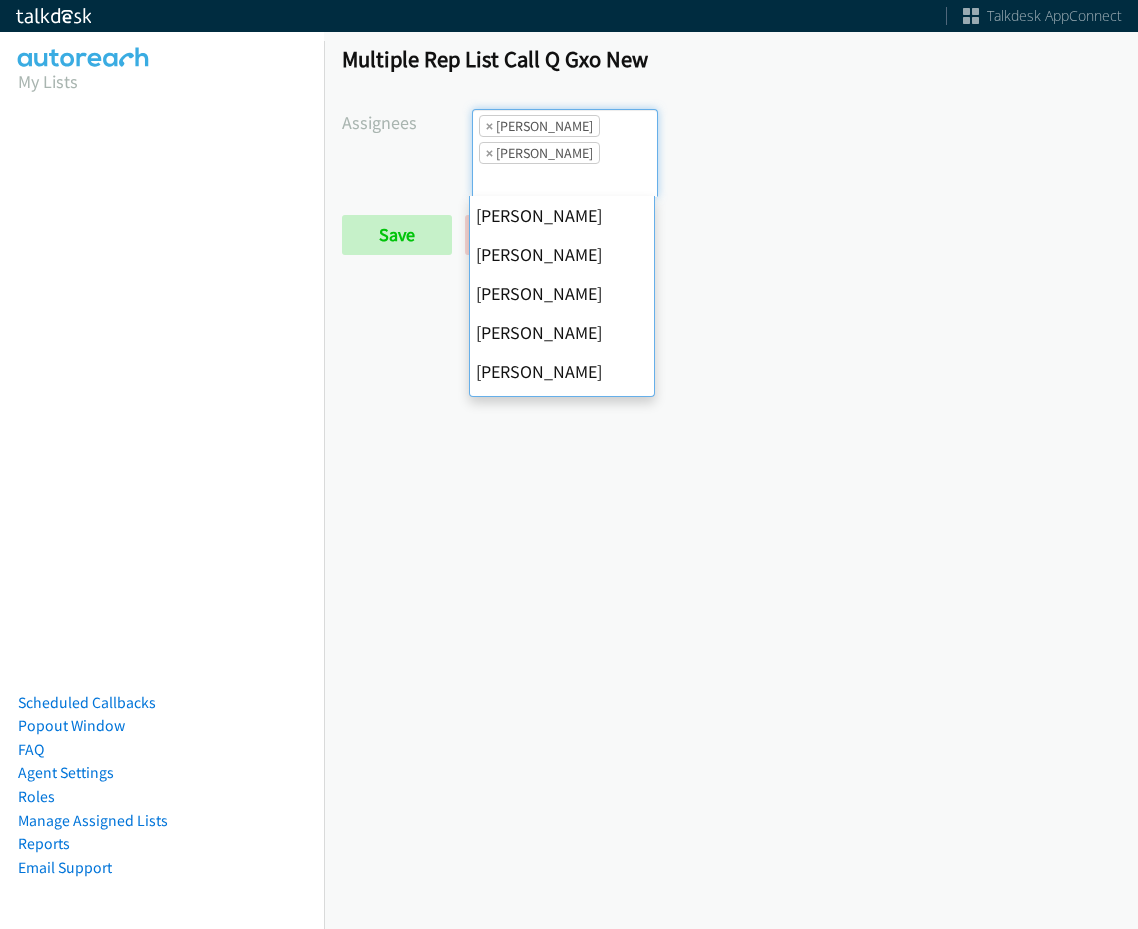 scroll, scrollTop: 385, scrollLeft: 0, axis: vertical 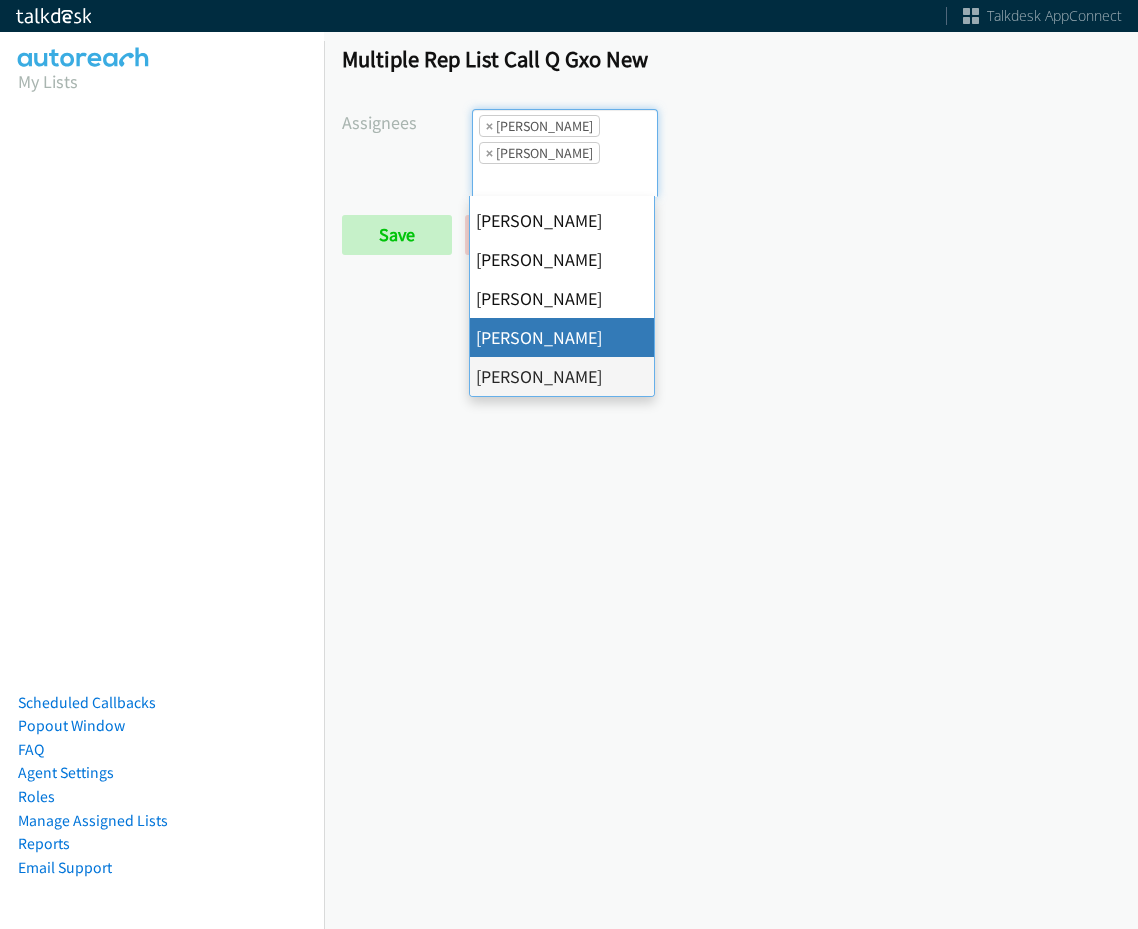 click on "×" at bounding box center [489, 126] 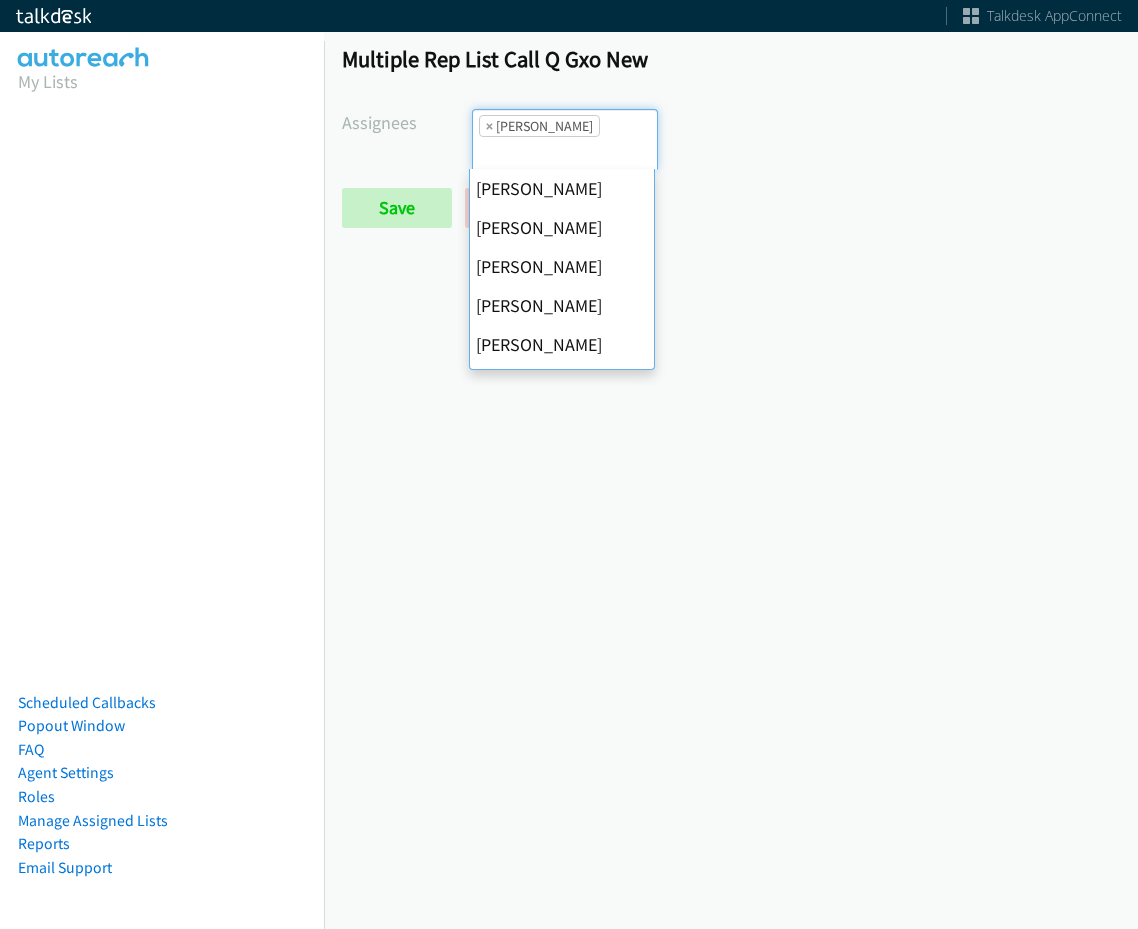 scroll, scrollTop: 385, scrollLeft: 0, axis: vertical 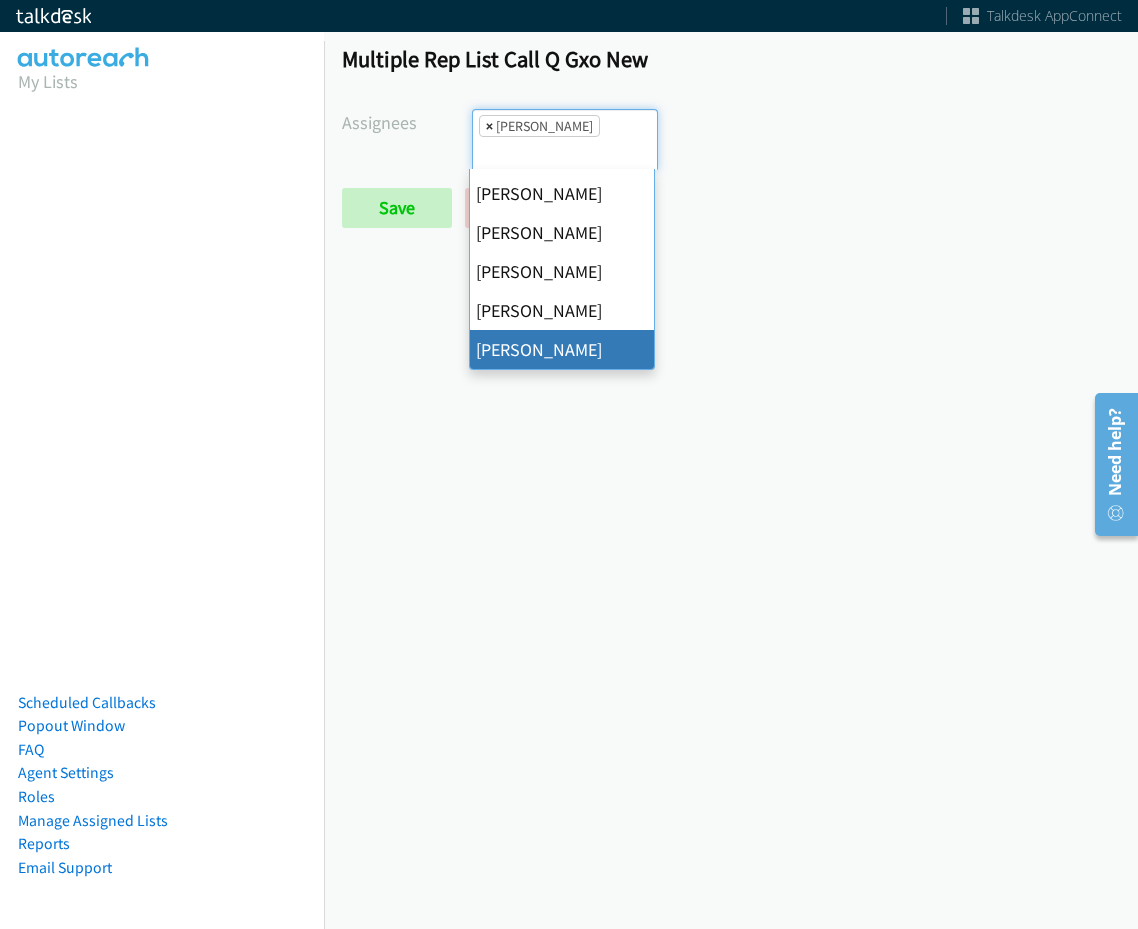 click on "×" at bounding box center [489, 126] 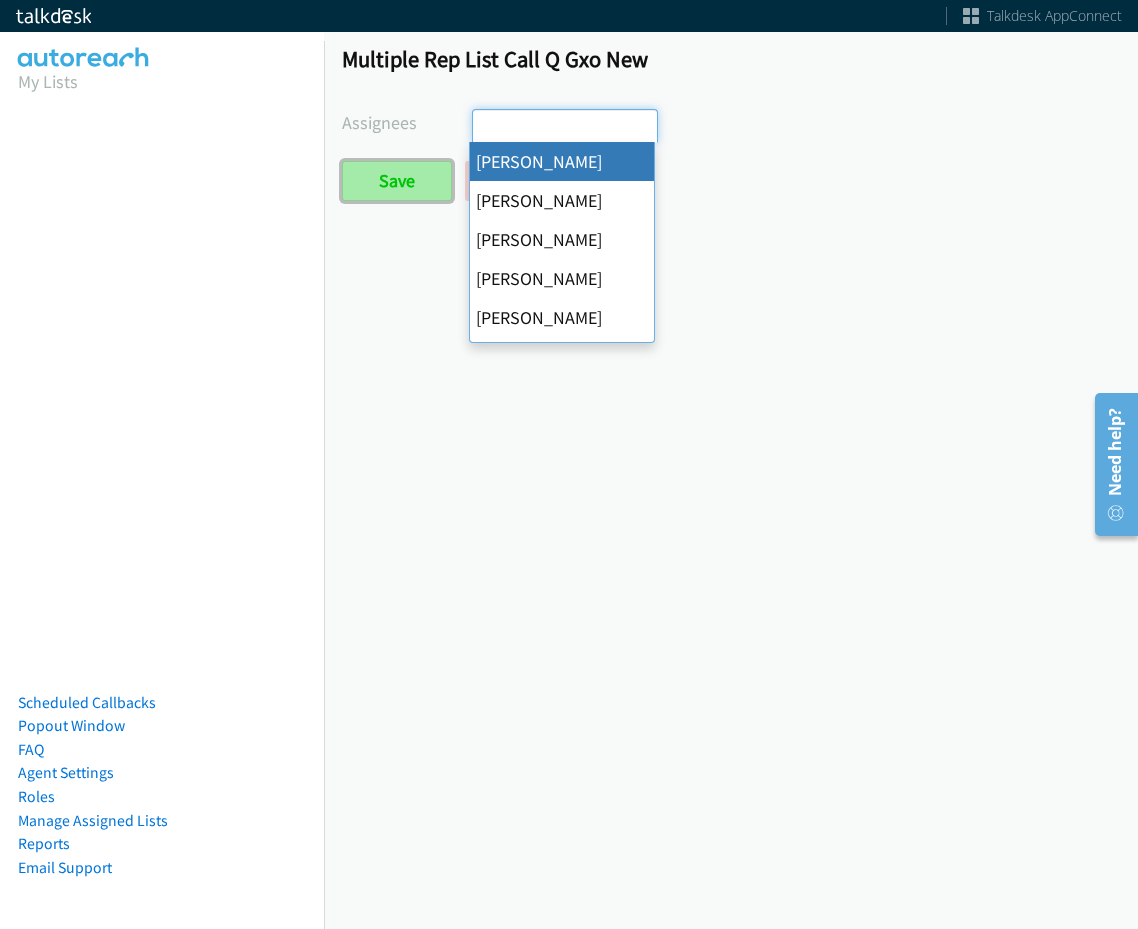 click on "Save" at bounding box center [397, 181] 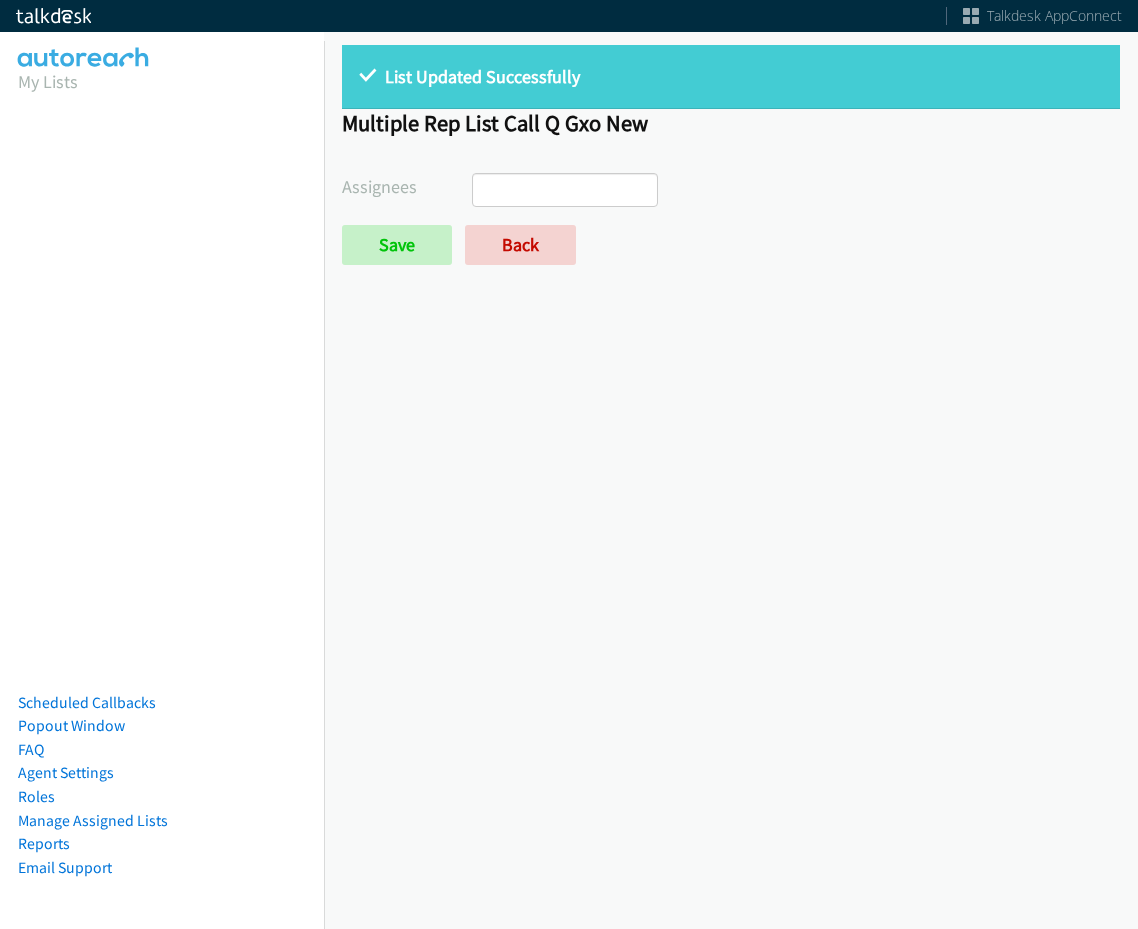 select 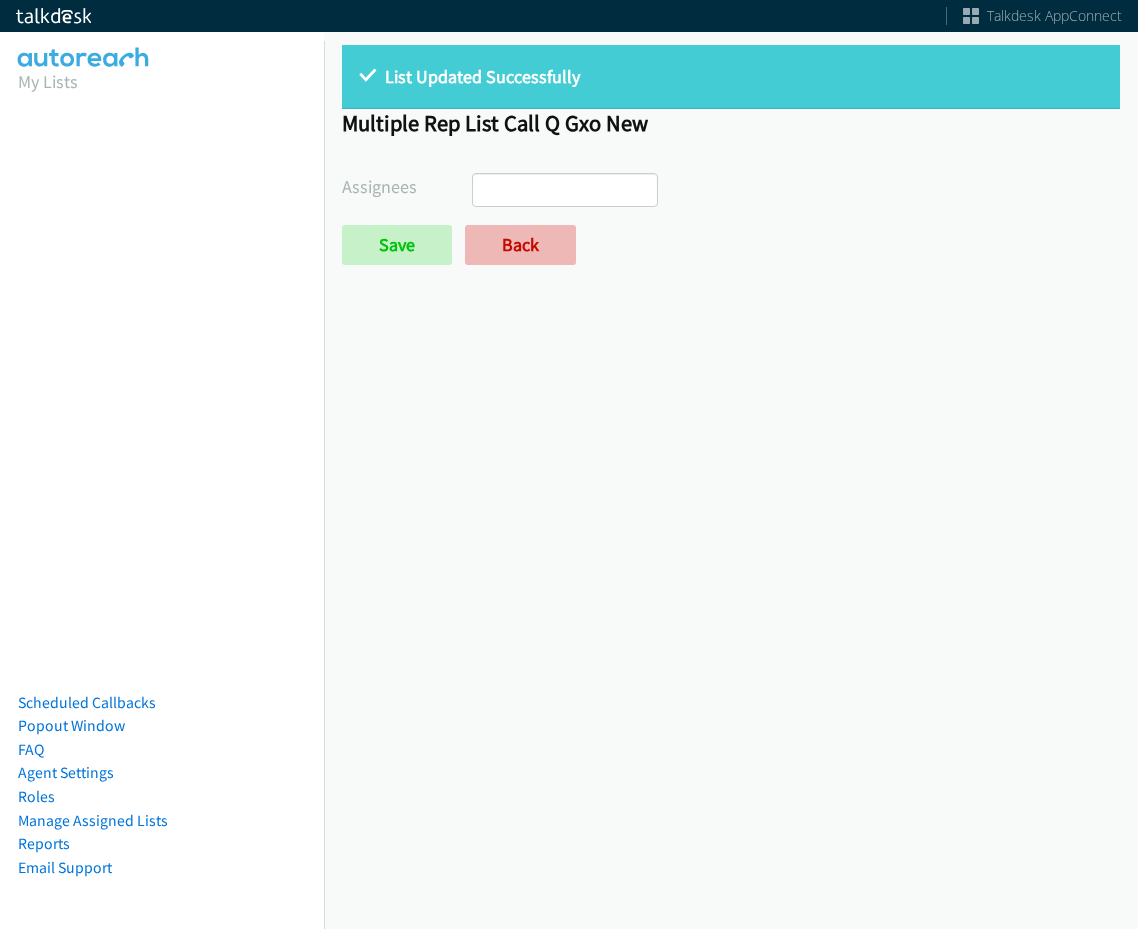 scroll, scrollTop: 0, scrollLeft: 0, axis: both 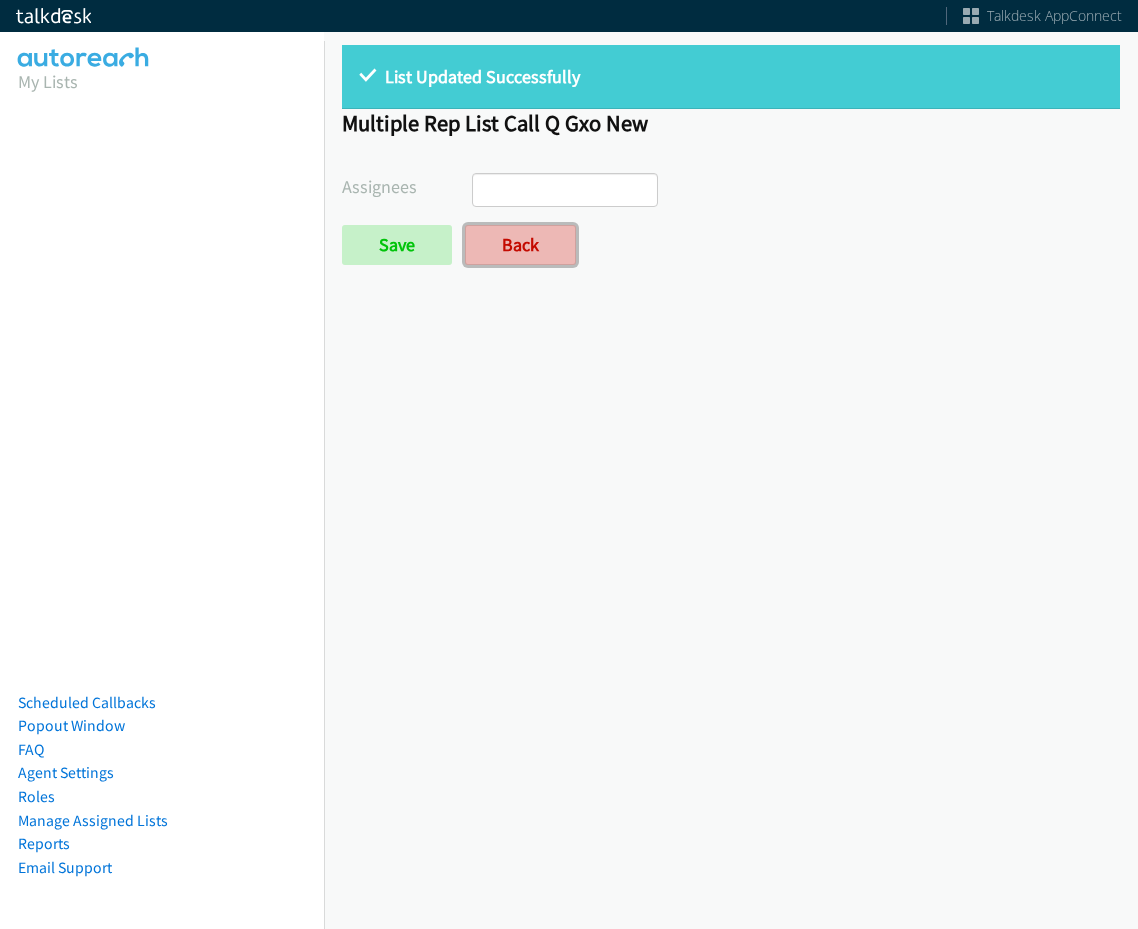 click on "Back" at bounding box center (520, 245) 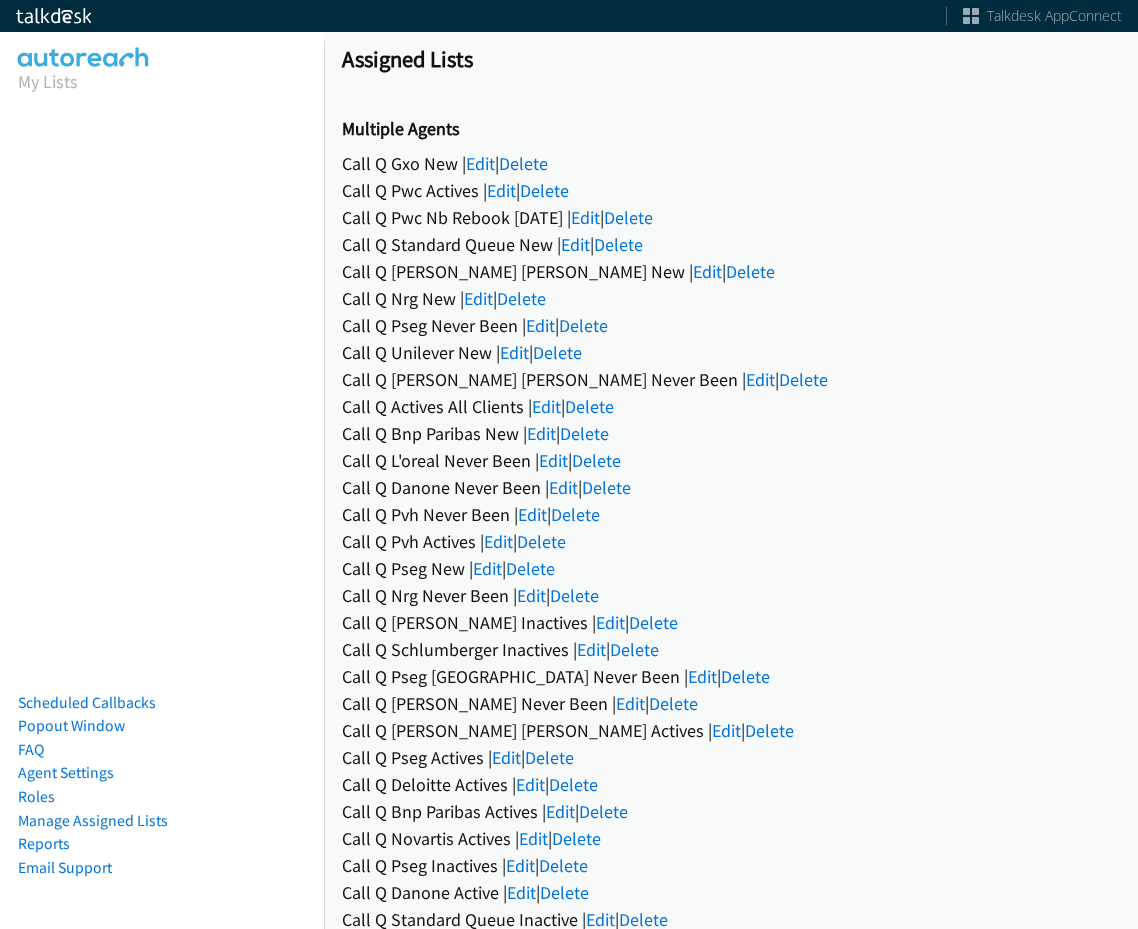 scroll, scrollTop: 0, scrollLeft: 0, axis: both 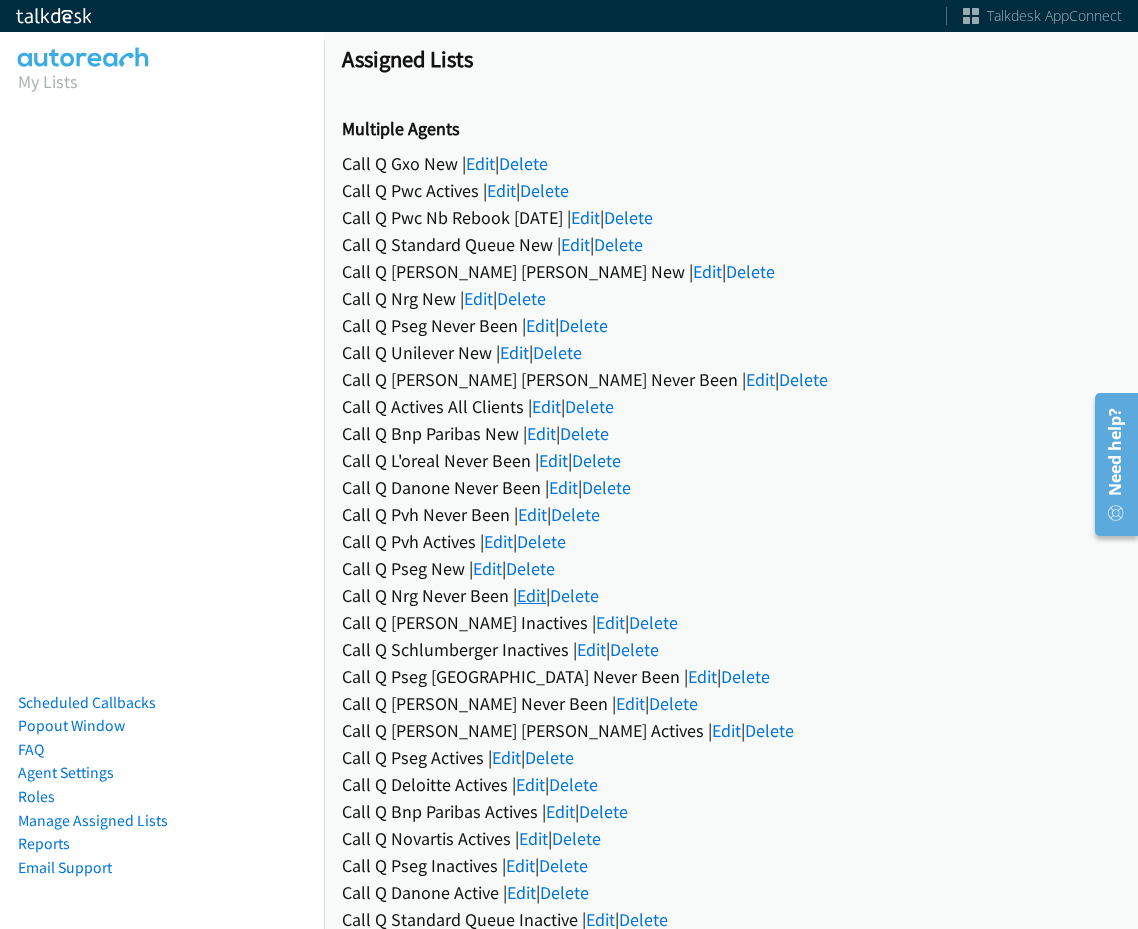 click on "Edit" at bounding box center (531, 595) 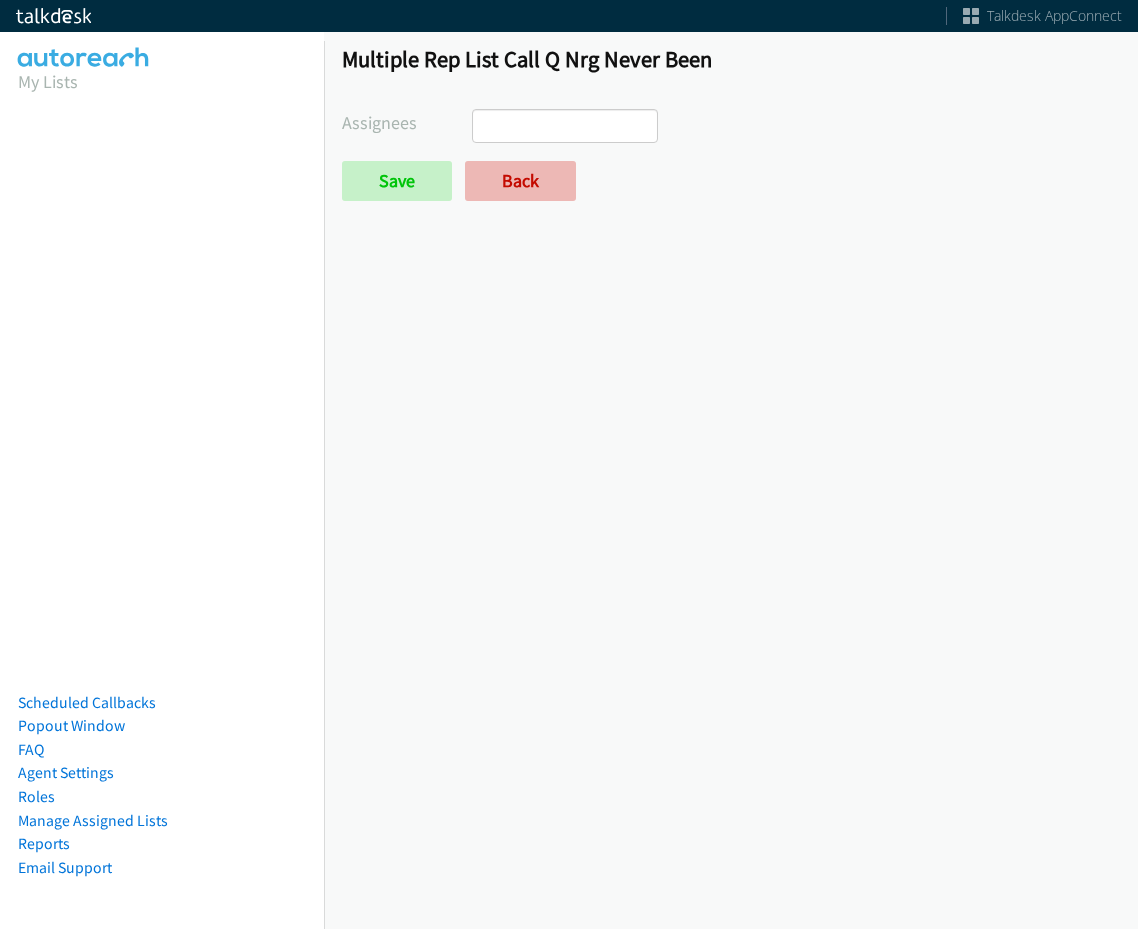 scroll, scrollTop: 0, scrollLeft: 0, axis: both 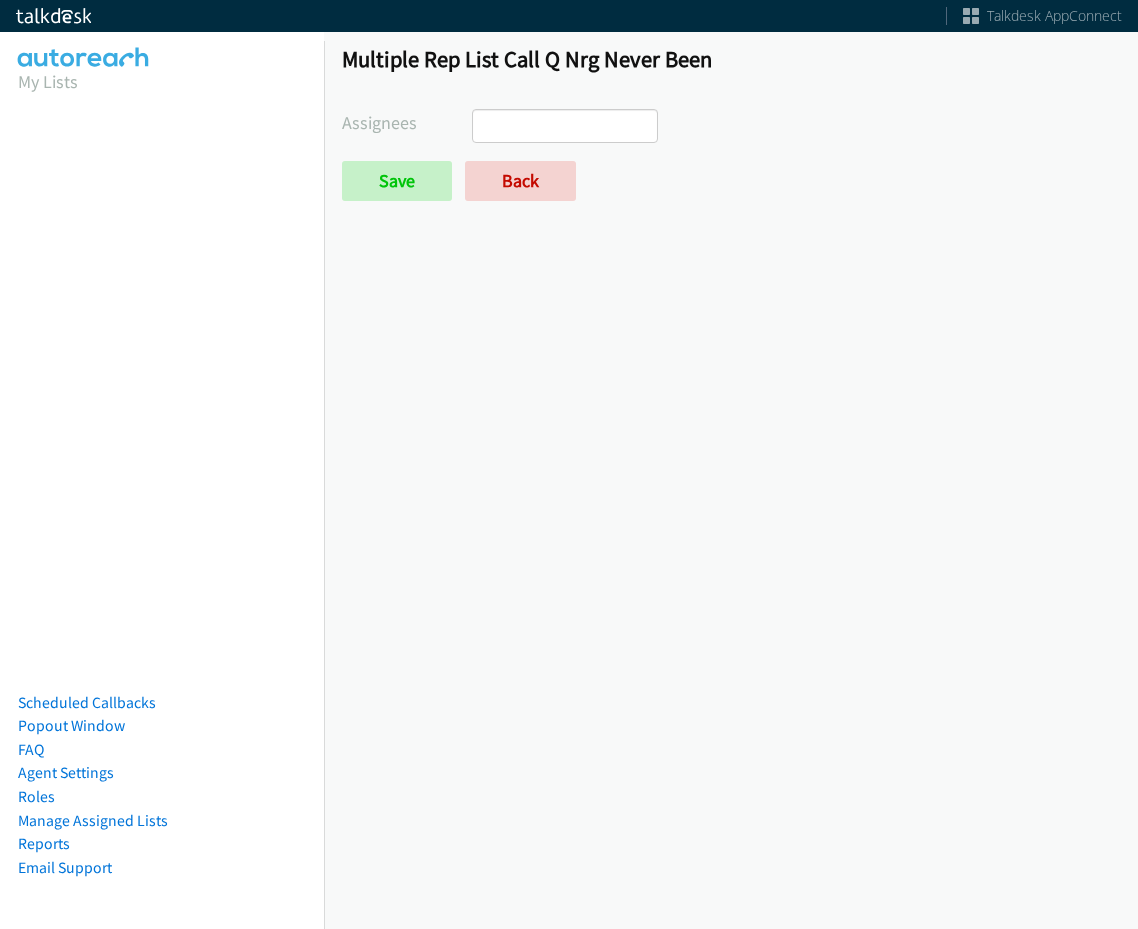 click at bounding box center (508, 126) 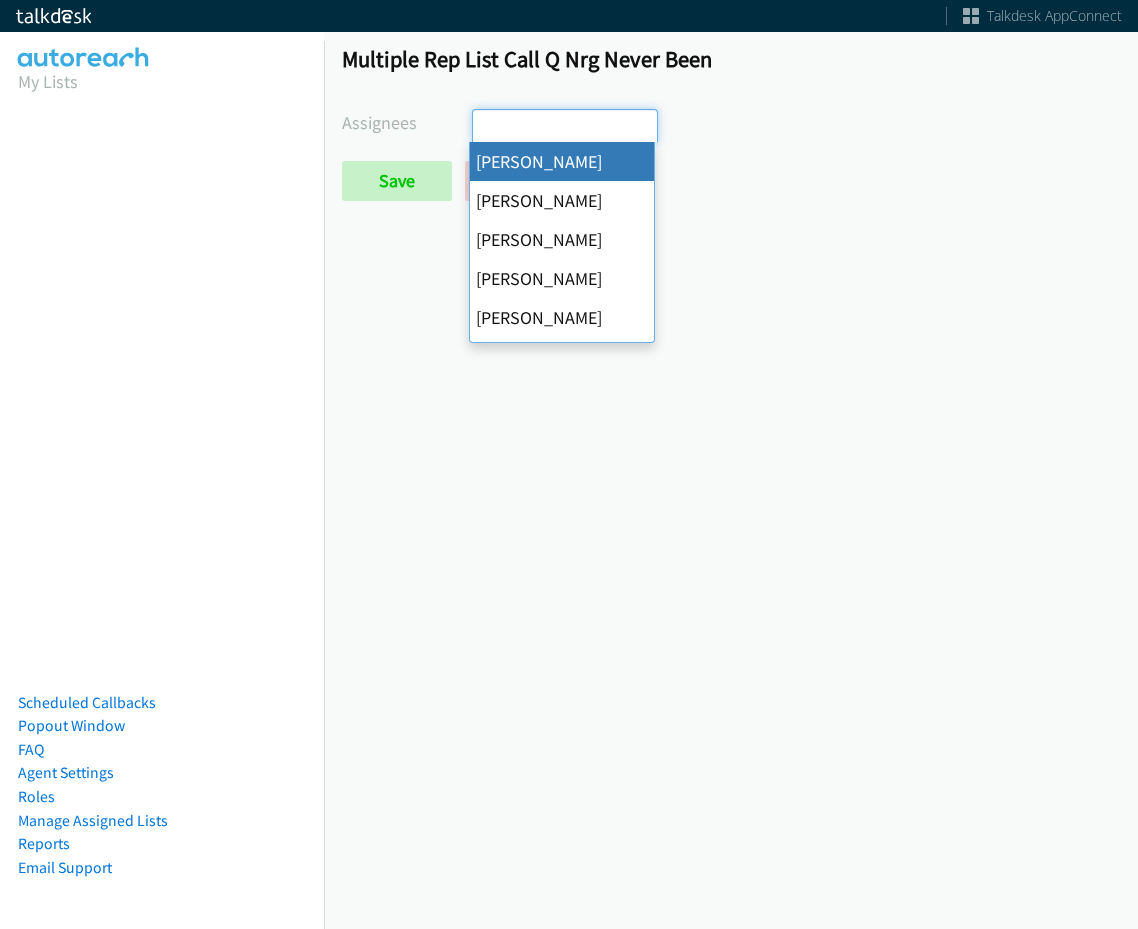scroll, scrollTop: 0, scrollLeft: 0, axis: both 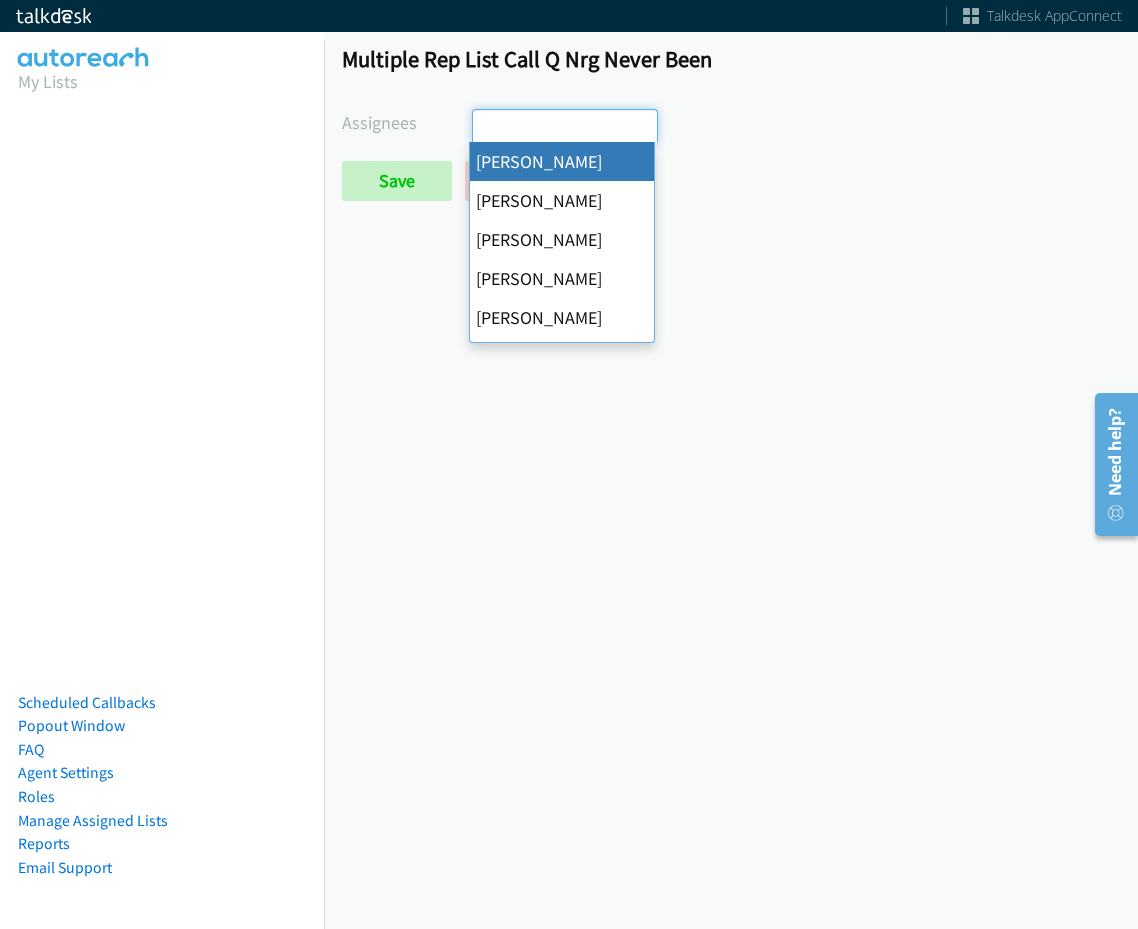 select on "cb11e729-9a1d-44de-9b38-0f5a50c7e01c" 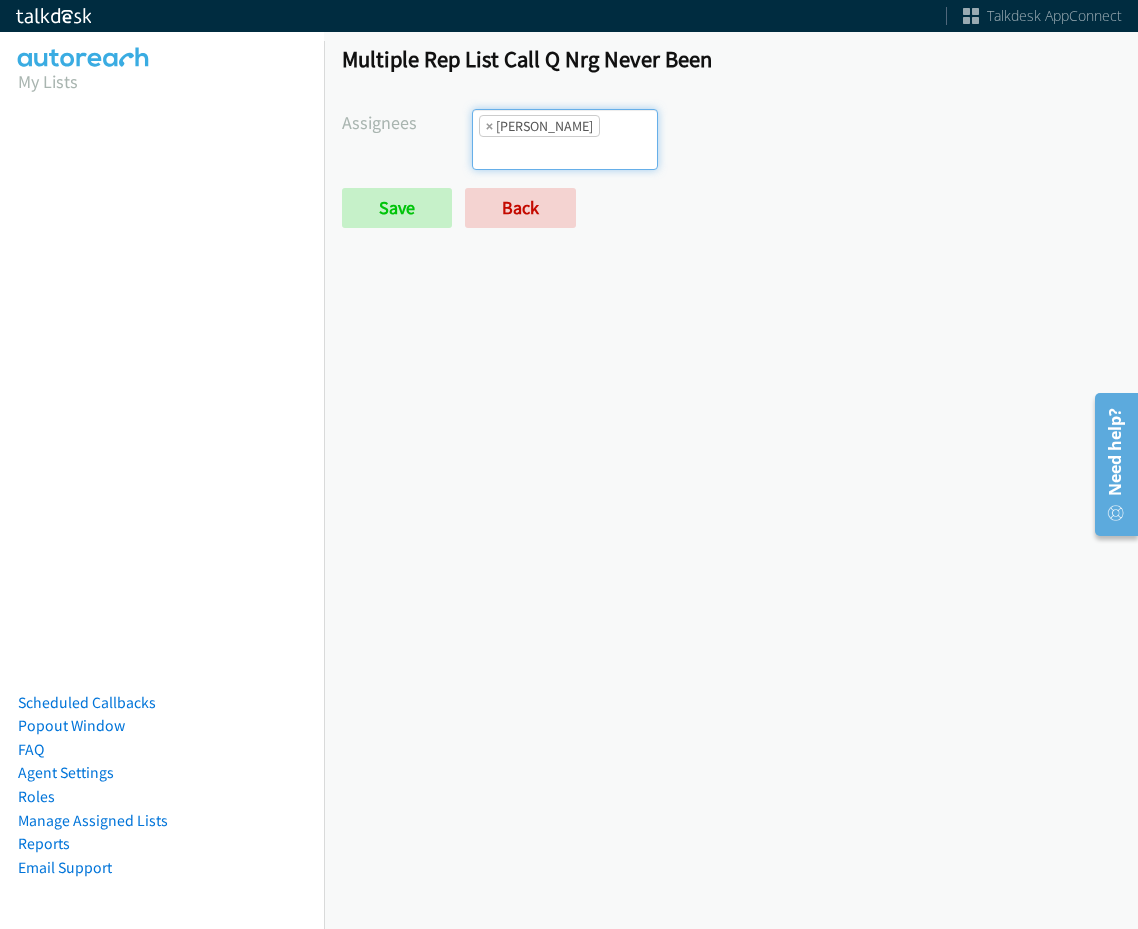click on "× Abigail Odhiambo" at bounding box center [539, 126] 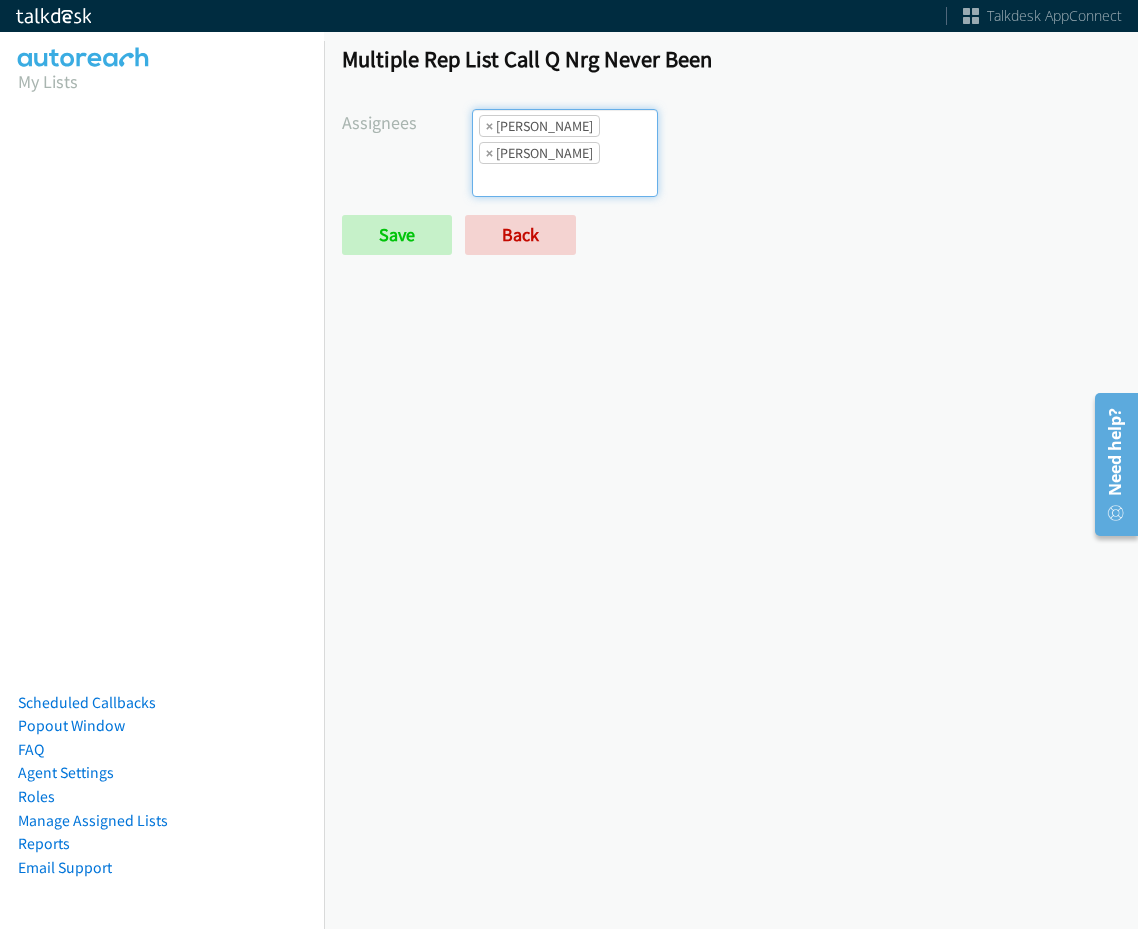 click on "× Abigail Odhiambo" at bounding box center (539, 126) 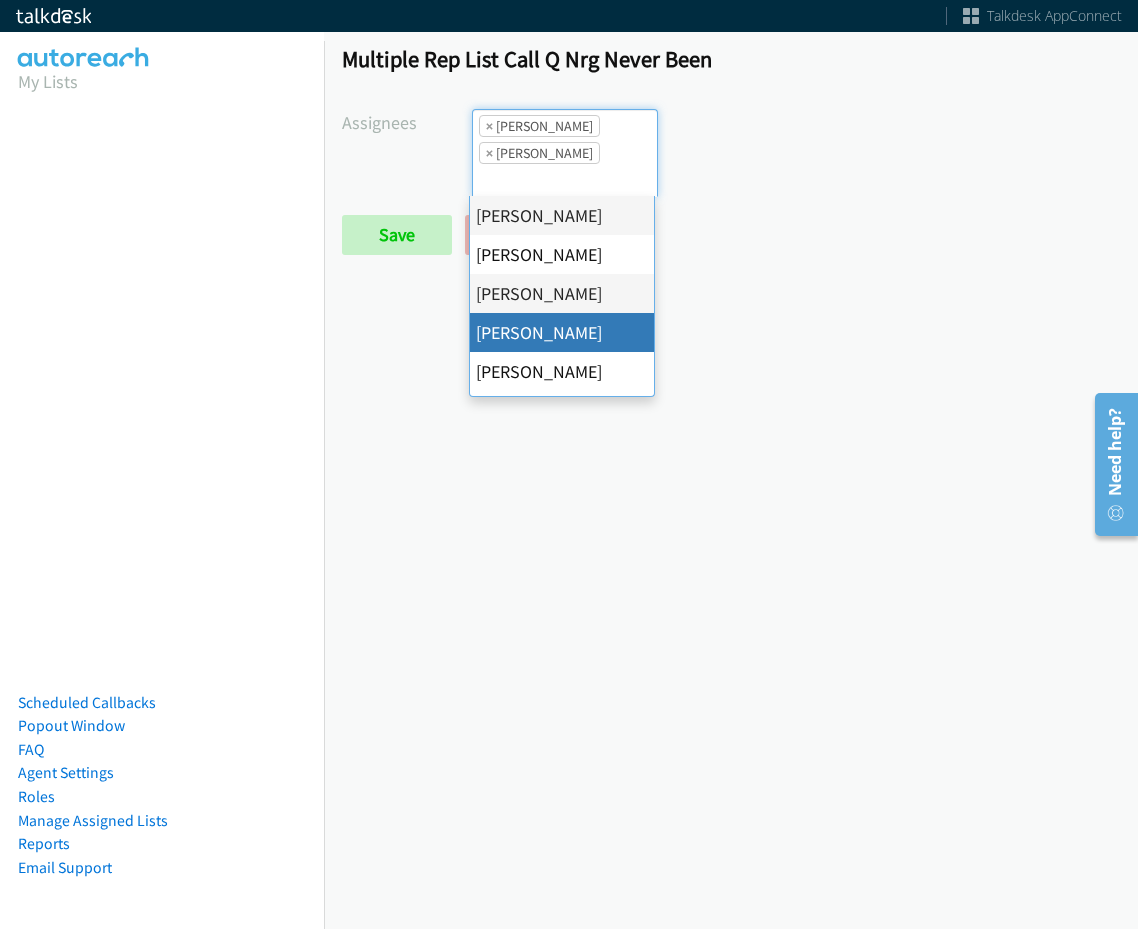 drag, startPoint x: 573, startPoint y: 327, endPoint x: 550, endPoint y: 218, distance: 111.40018 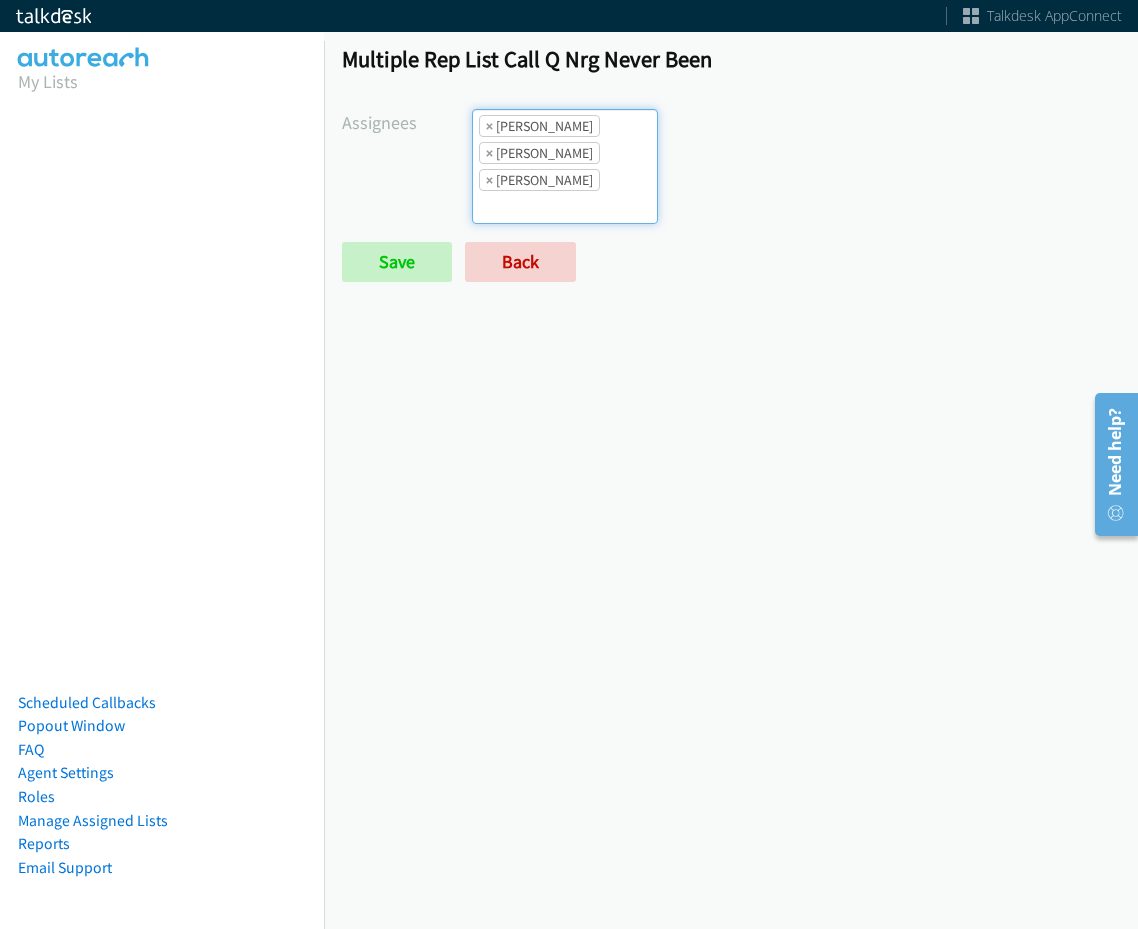click on "× Ariel Thompson" at bounding box center (539, 153) 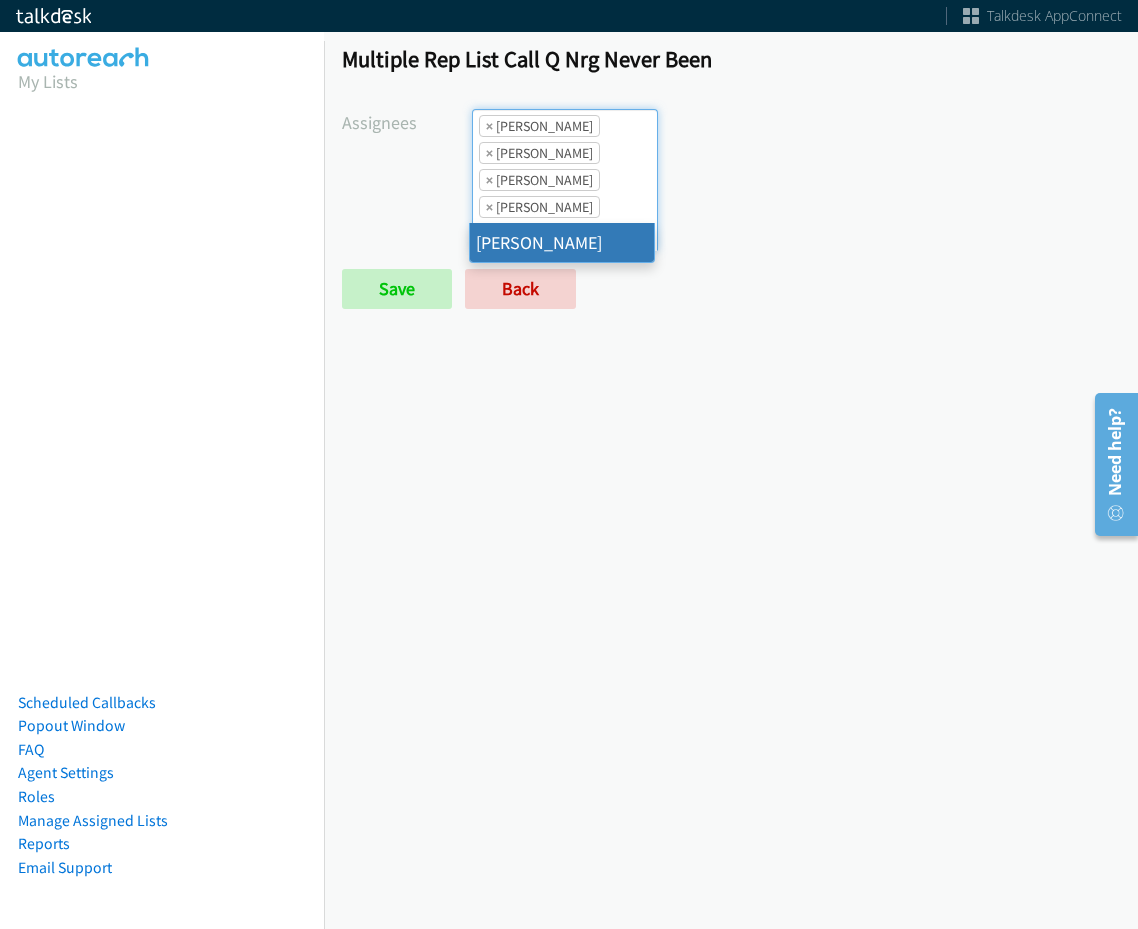 type on "jord" 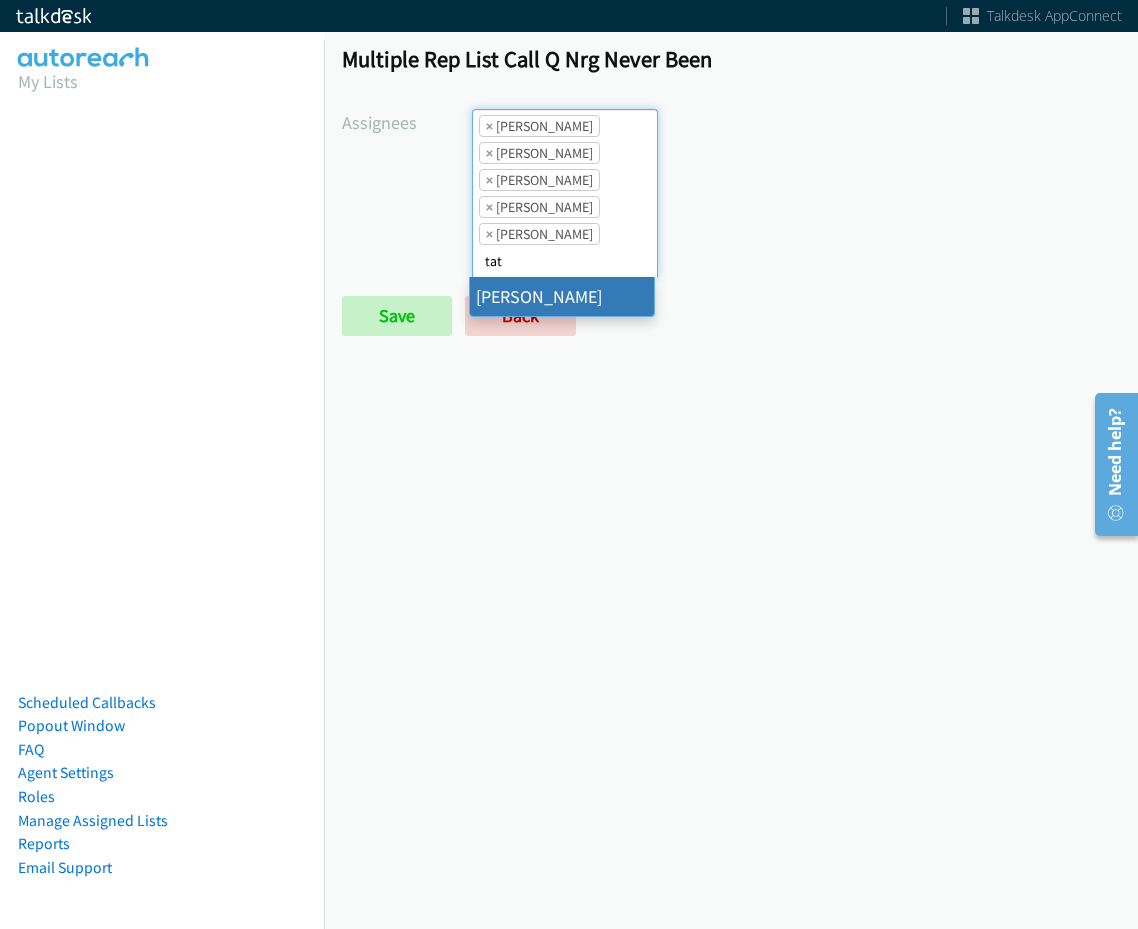 type on "tat" 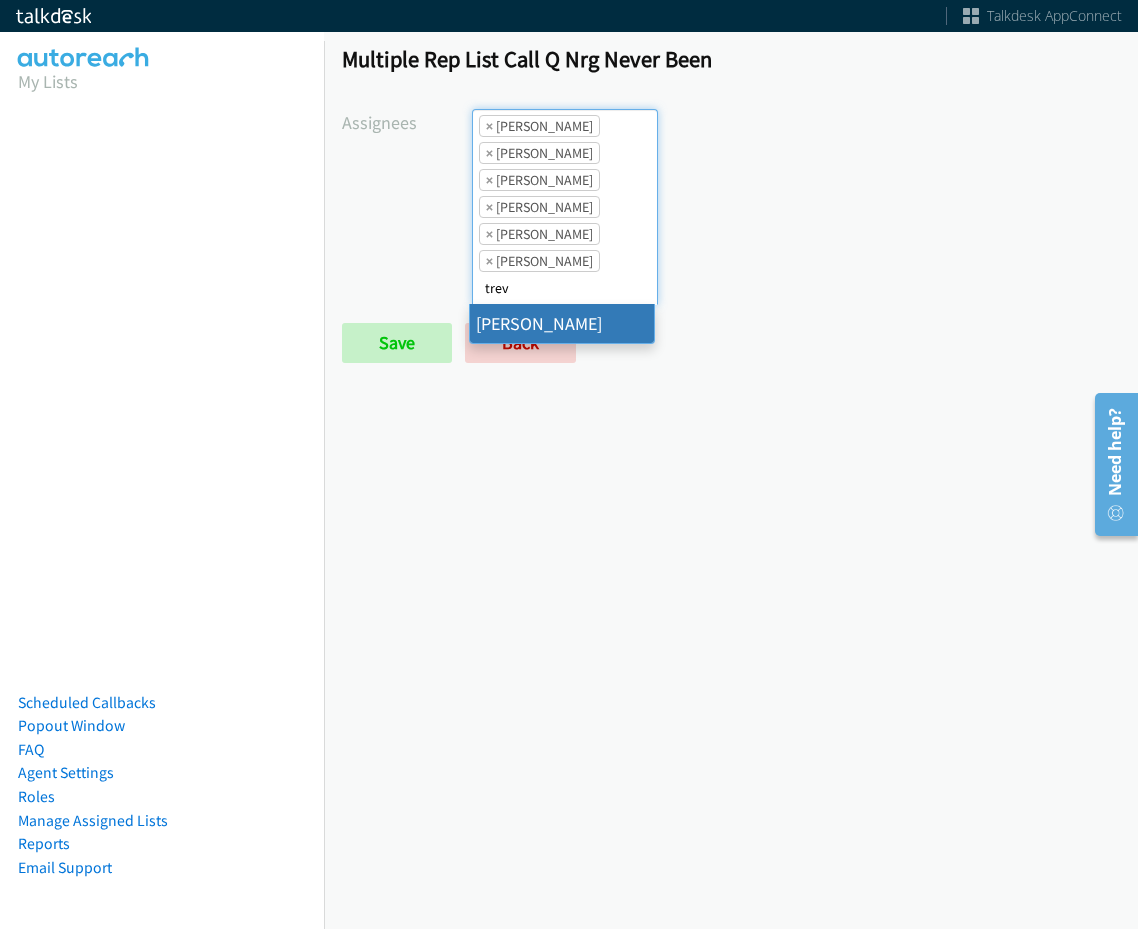 type on "trev" 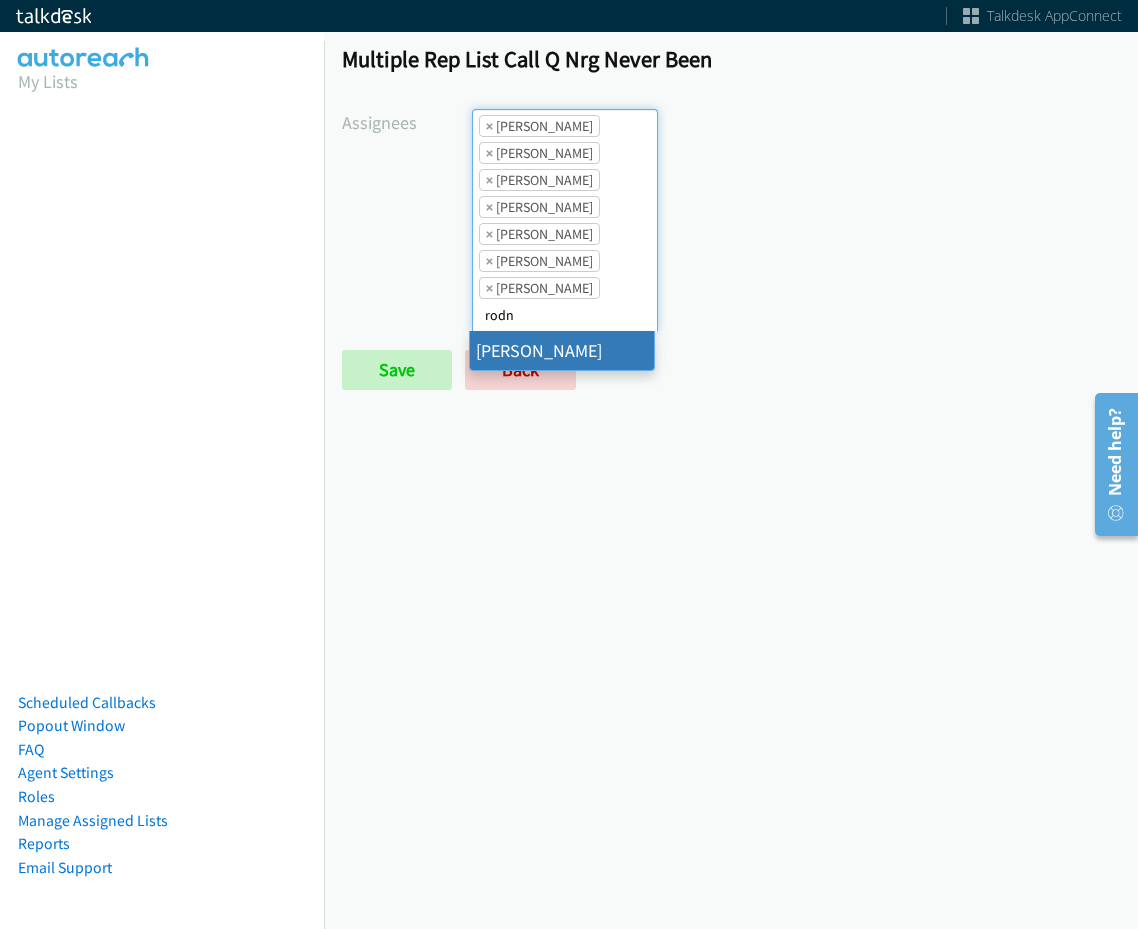 type on "rodn" 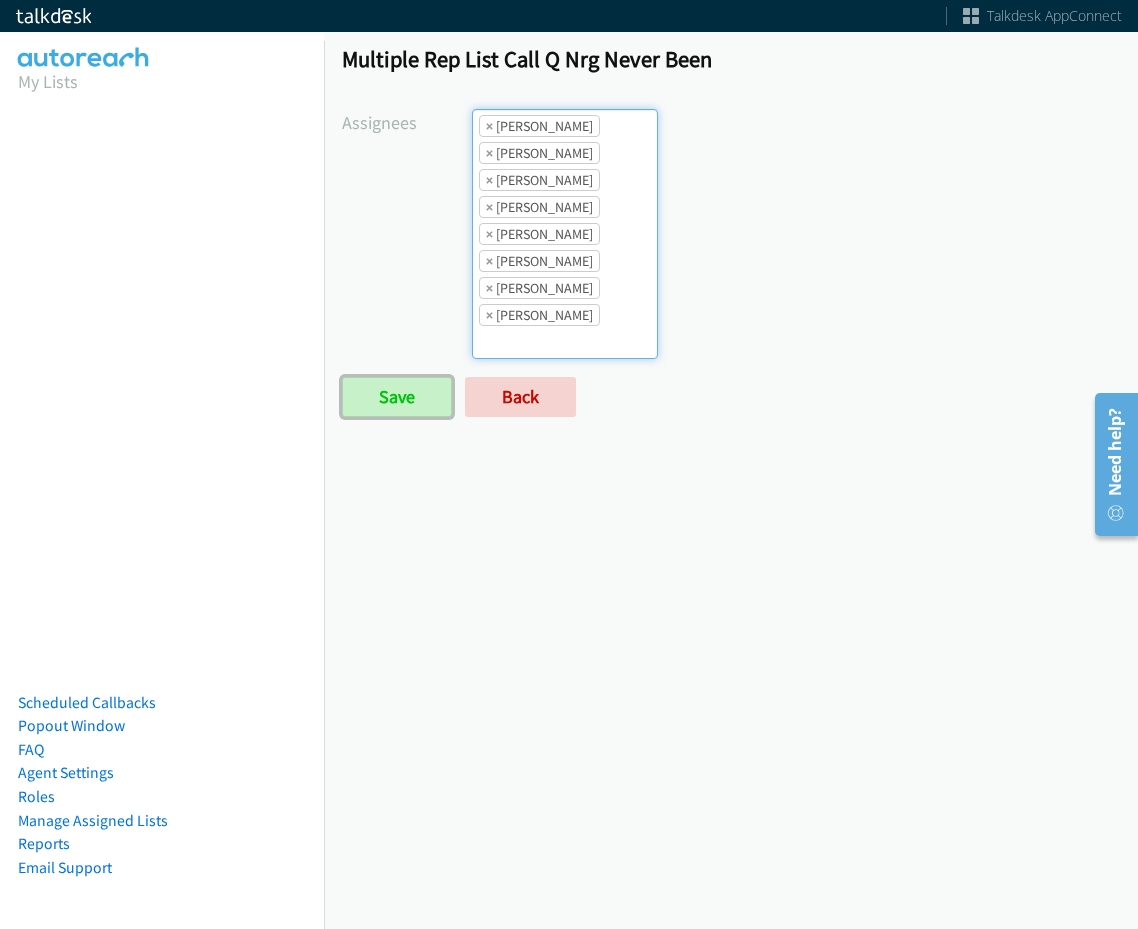 drag, startPoint x: 423, startPoint y: 406, endPoint x: 459, endPoint y: 421, distance: 39 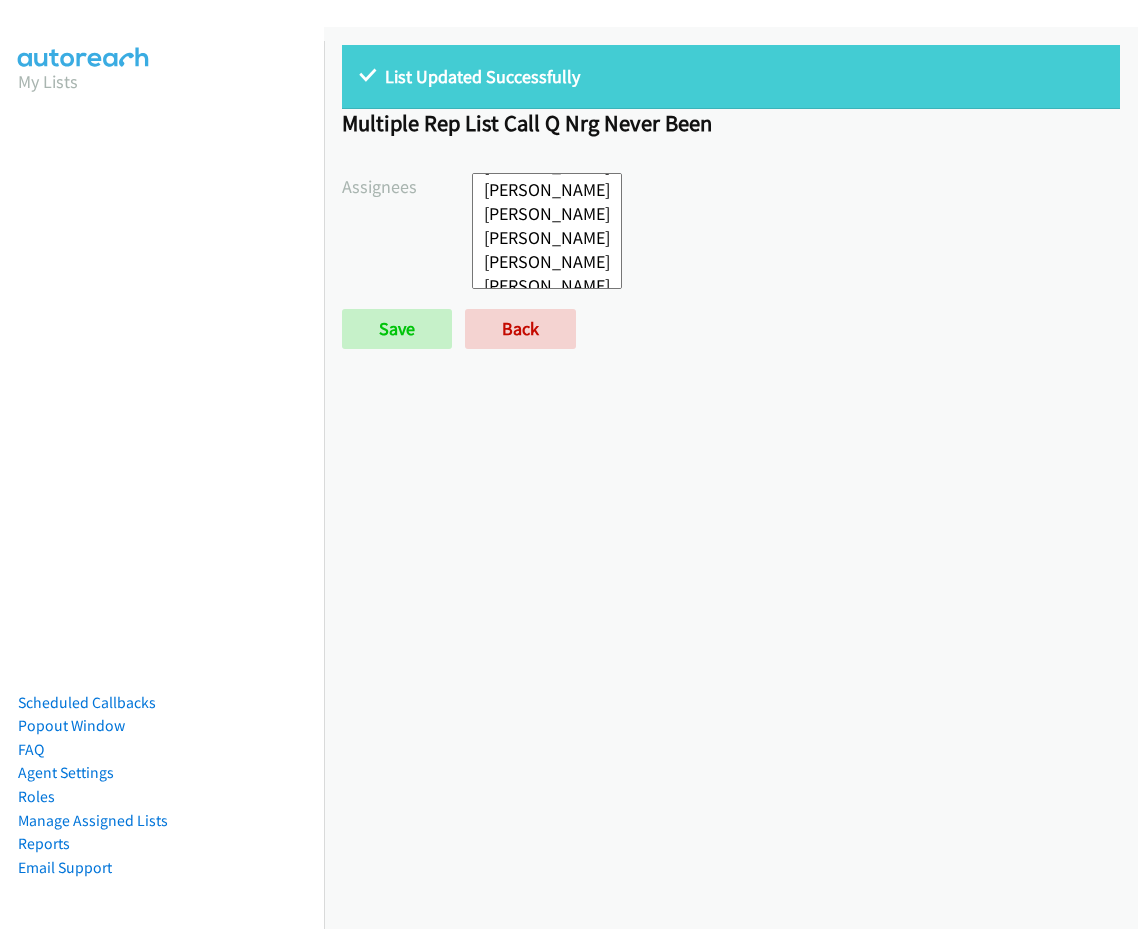 scroll, scrollTop: 0, scrollLeft: 0, axis: both 